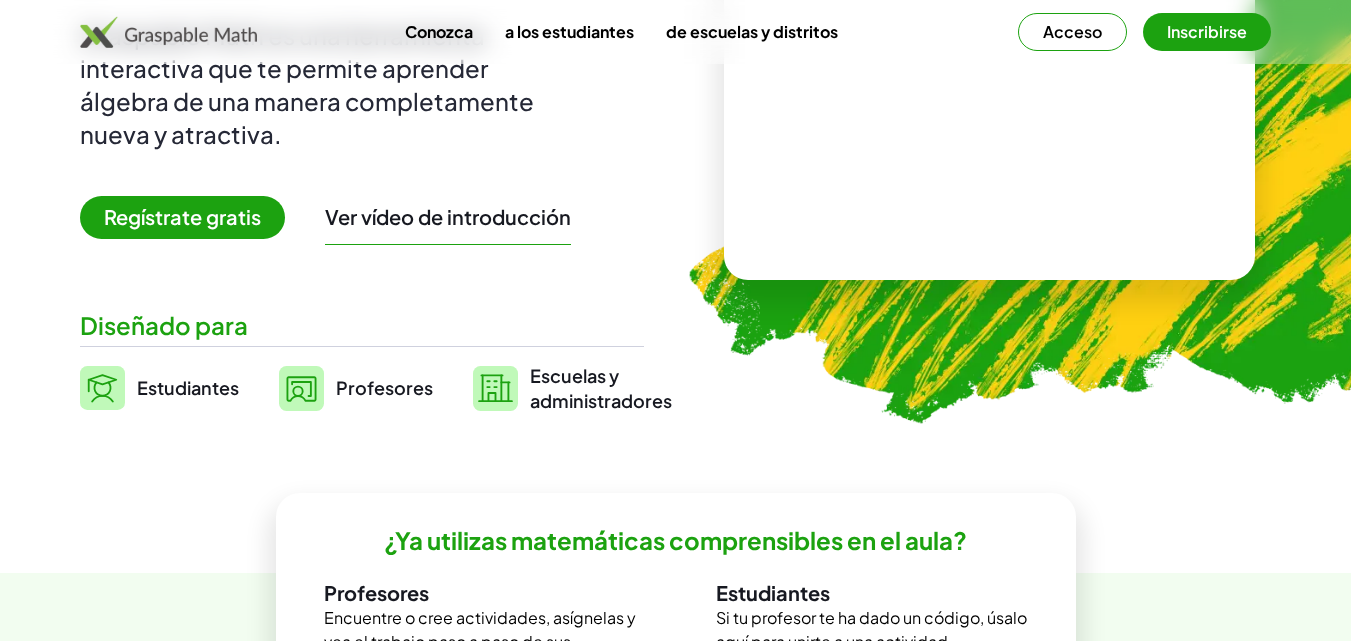 scroll, scrollTop: 300, scrollLeft: 0, axis: vertical 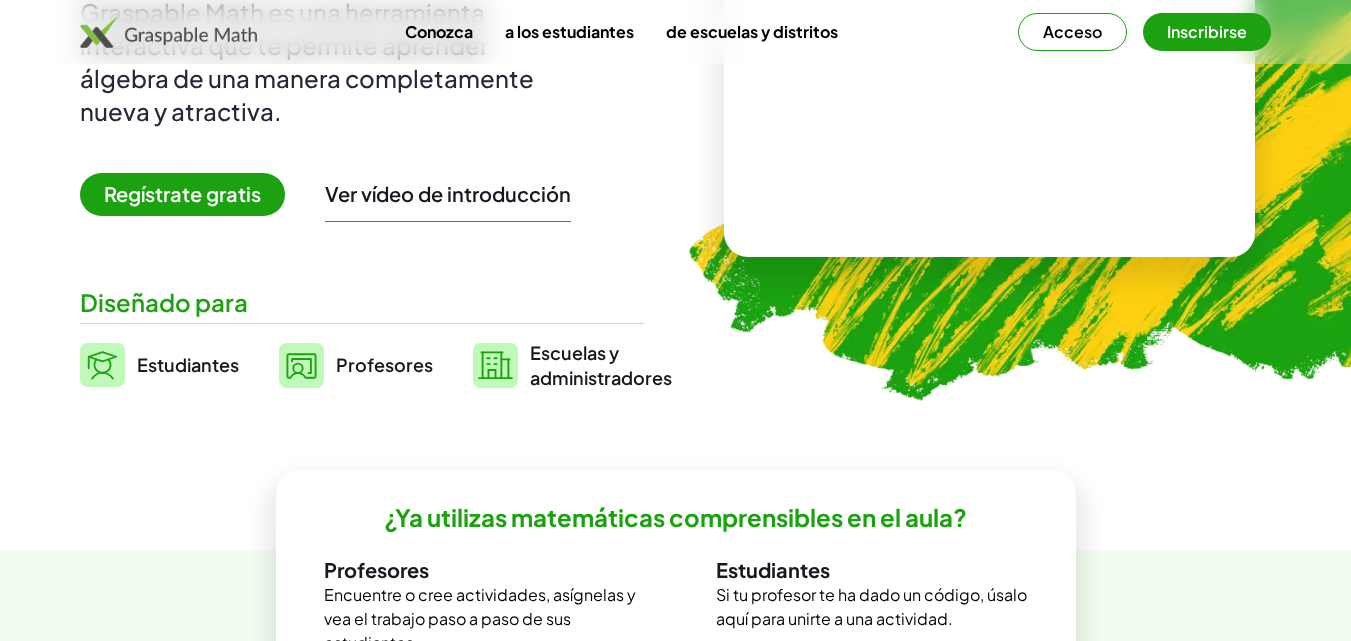 click on "Profesores" at bounding box center [384, 364] 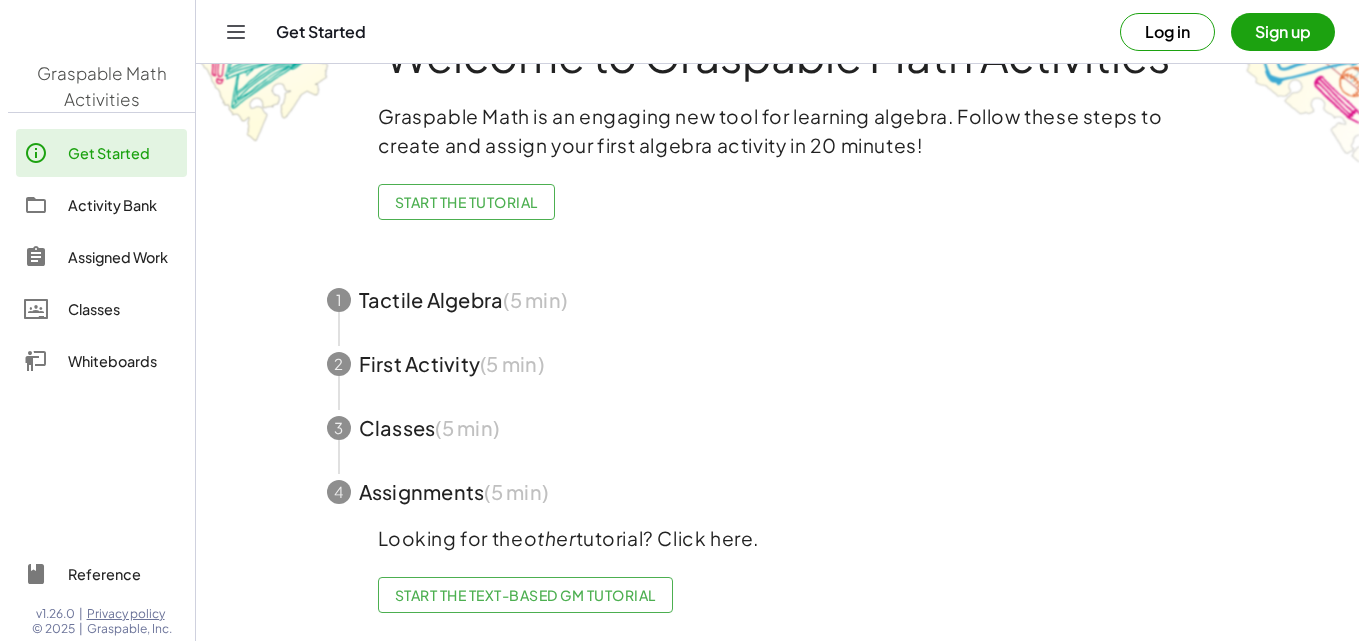 scroll, scrollTop: 0, scrollLeft: 0, axis: both 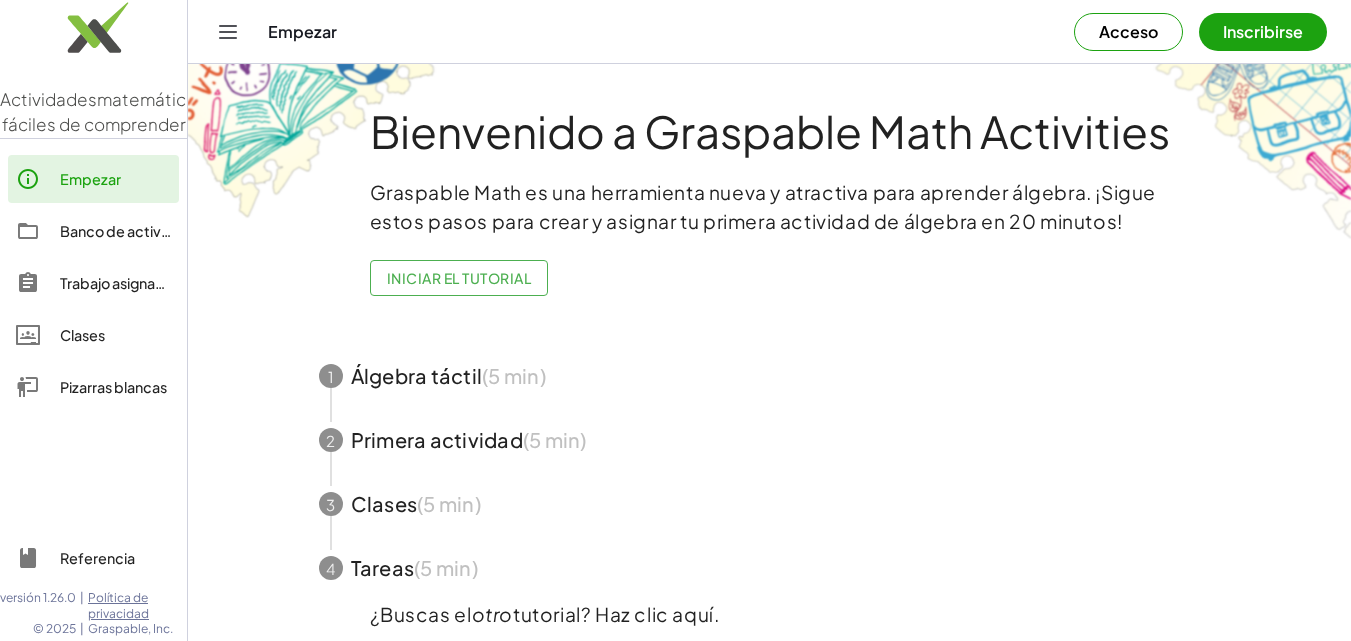 click on "Pizarras blancas" at bounding box center (113, 387) 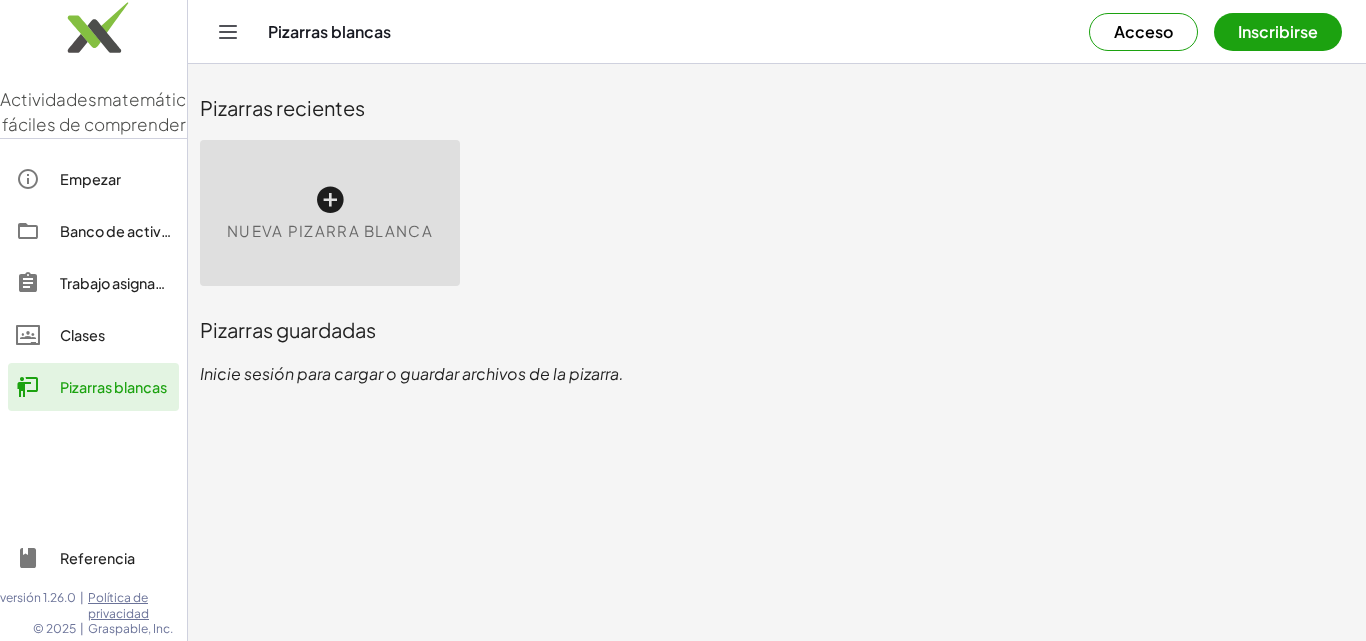 click on "Nueva pizarra blanca" at bounding box center [330, 213] 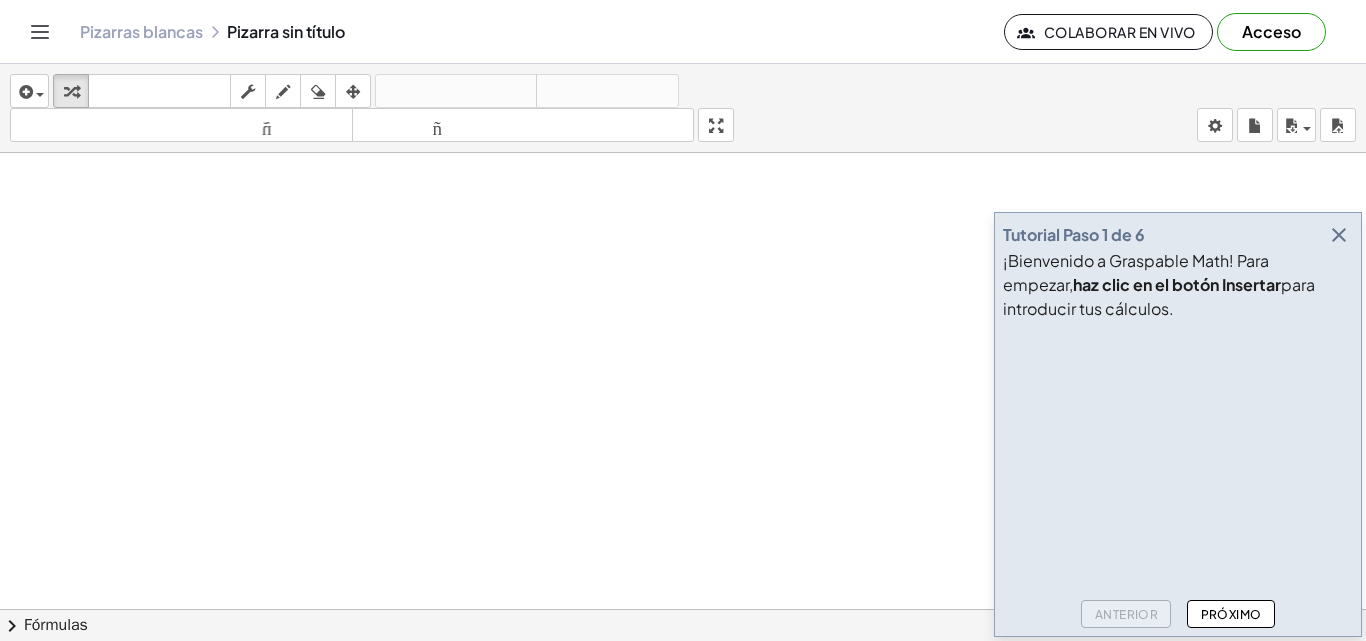 click on "¡Bienvenido a Graspable Math! Para empezar," at bounding box center (1136, 272) 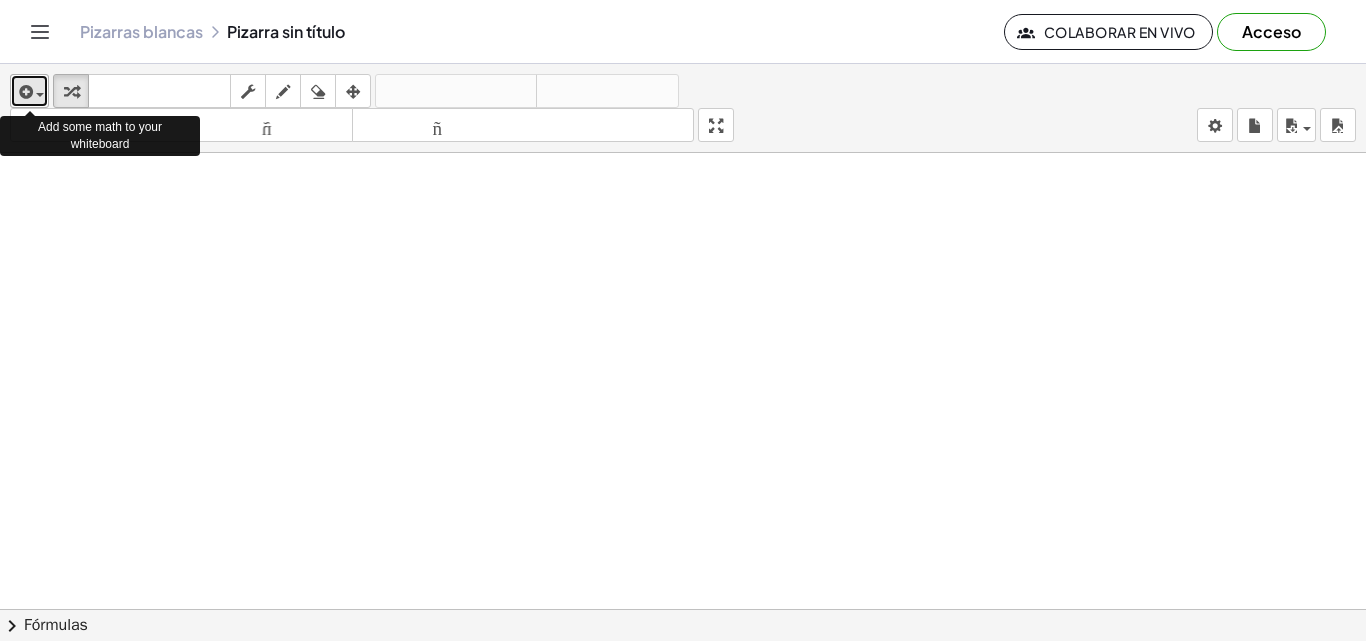 click at bounding box center [29, 91] 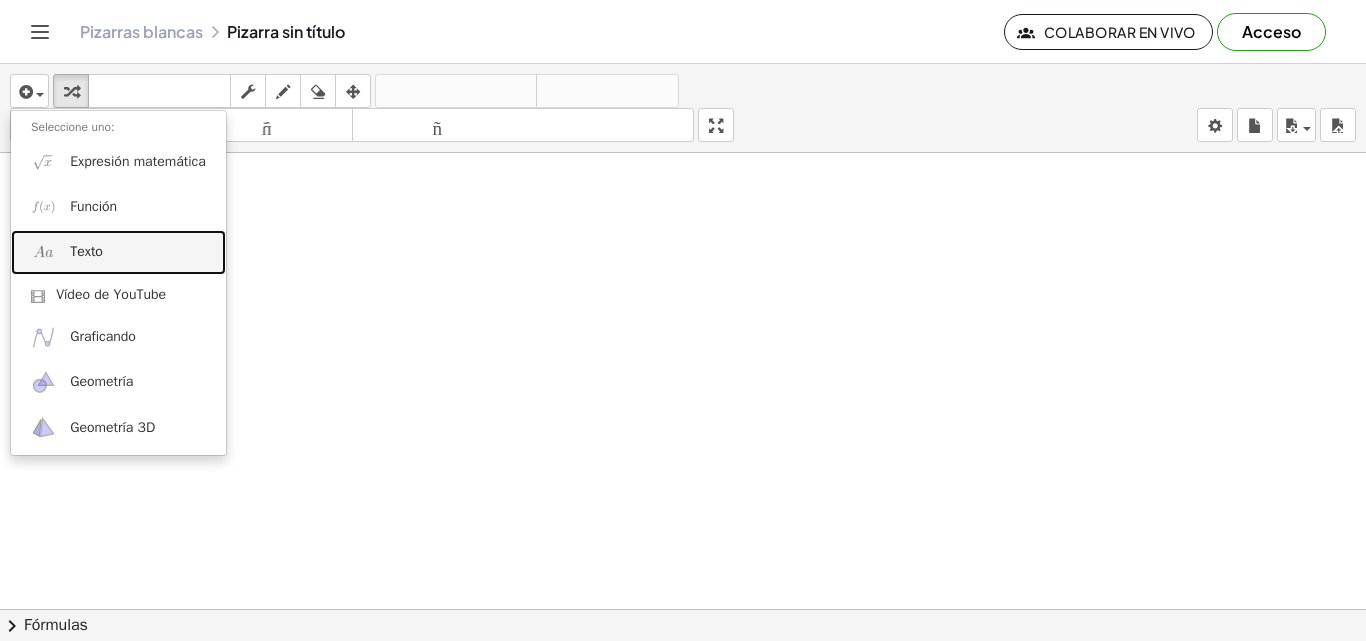 click on "Texto" at bounding box center (86, 251) 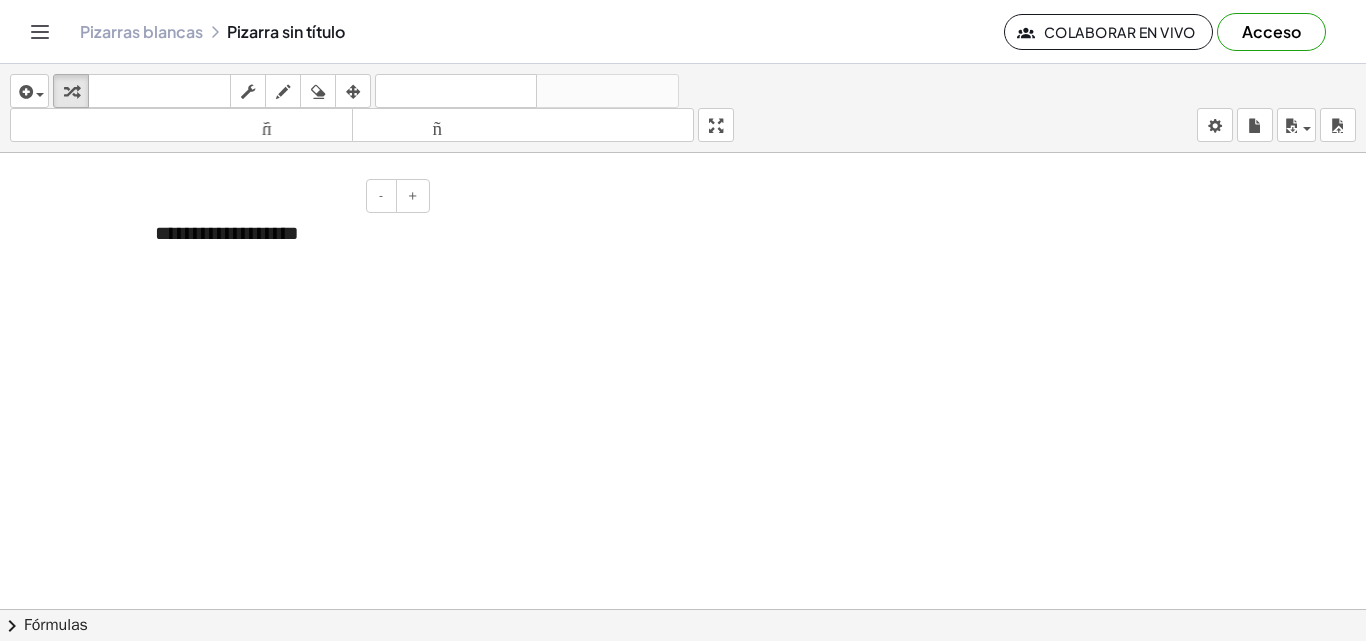 type 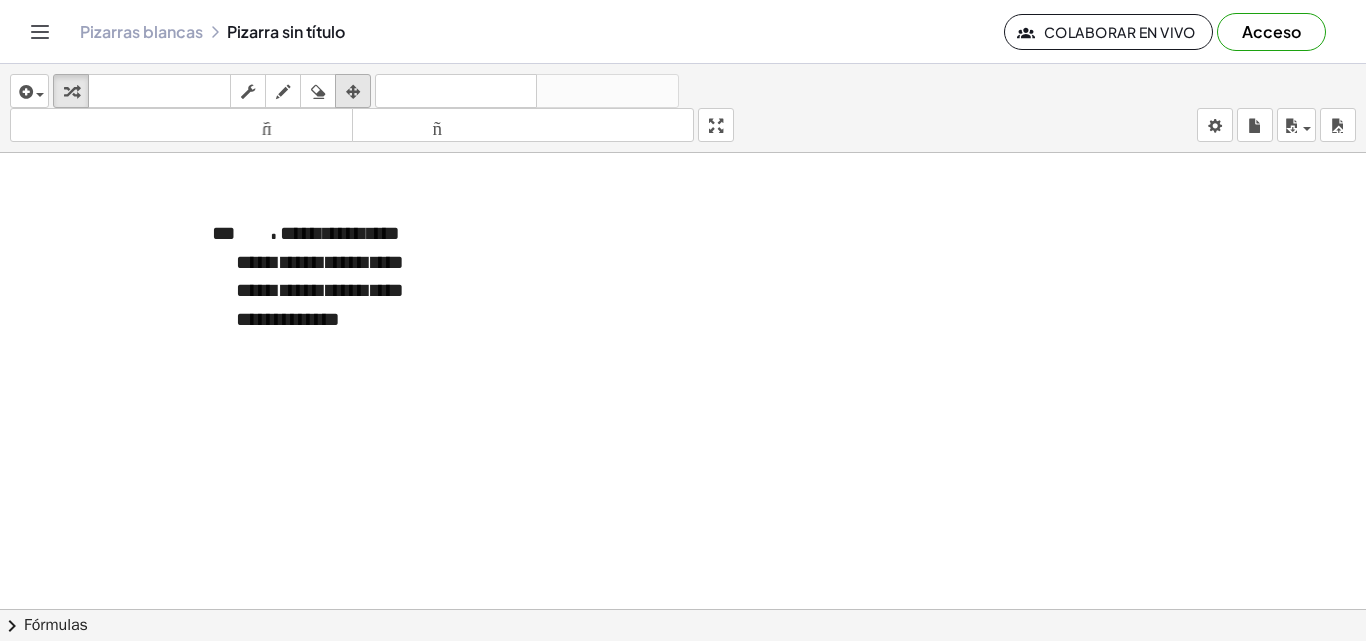 click at bounding box center (353, 92) 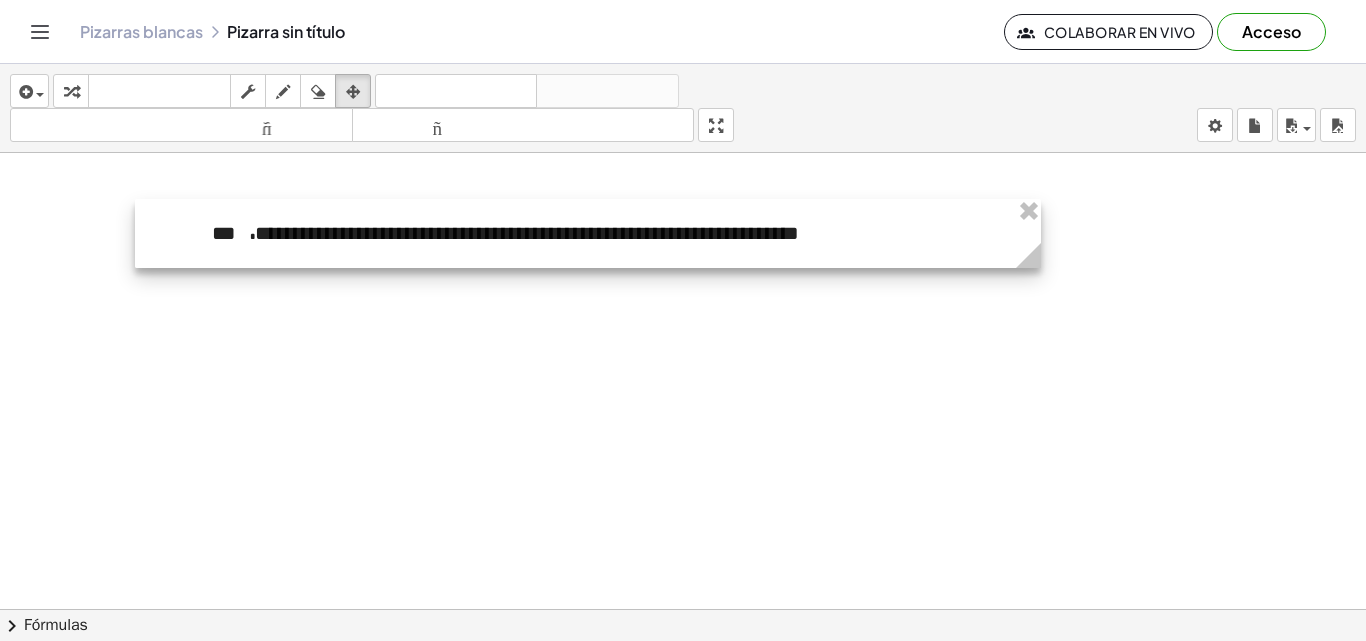 drag, startPoint x: 425, startPoint y: 374, endPoint x: 1031, endPoint y: 398, distance: 606.47504 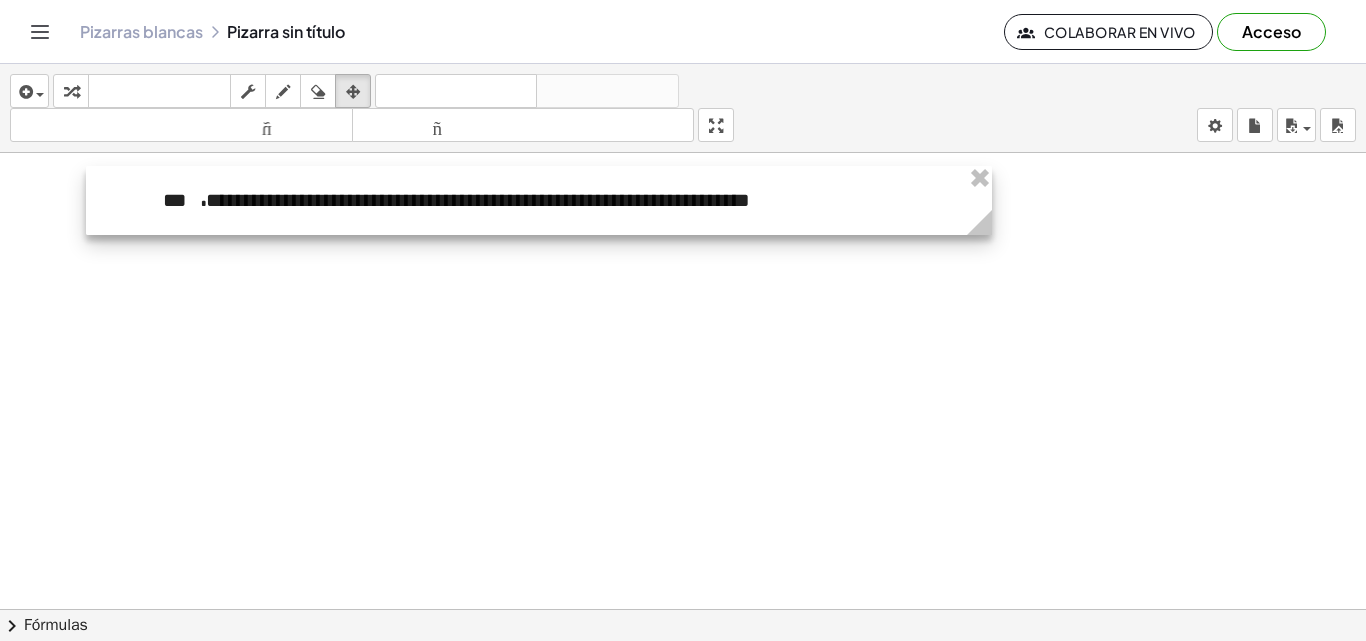 drag, startPoint x: 150, startPoint y: 207, endPoint x: 101, endPoint y: 174, distance: 59.07622 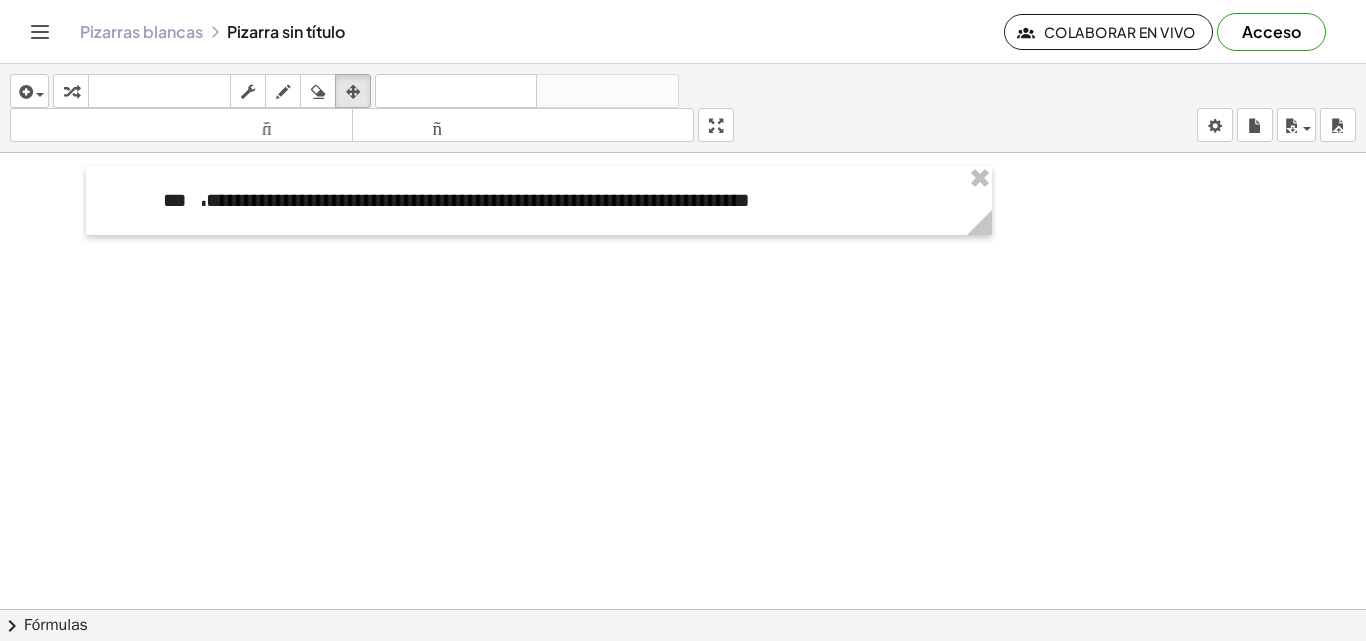 click at bounding box center (683, 623) 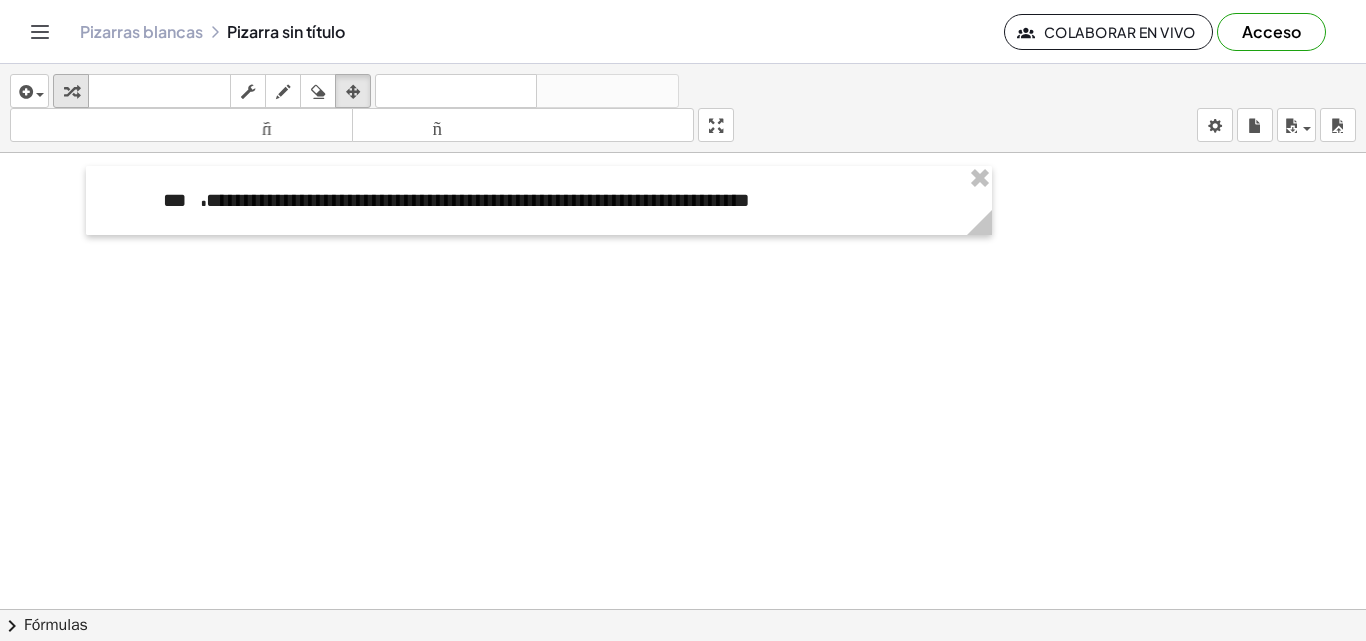 click at bounding box center (71, 92) 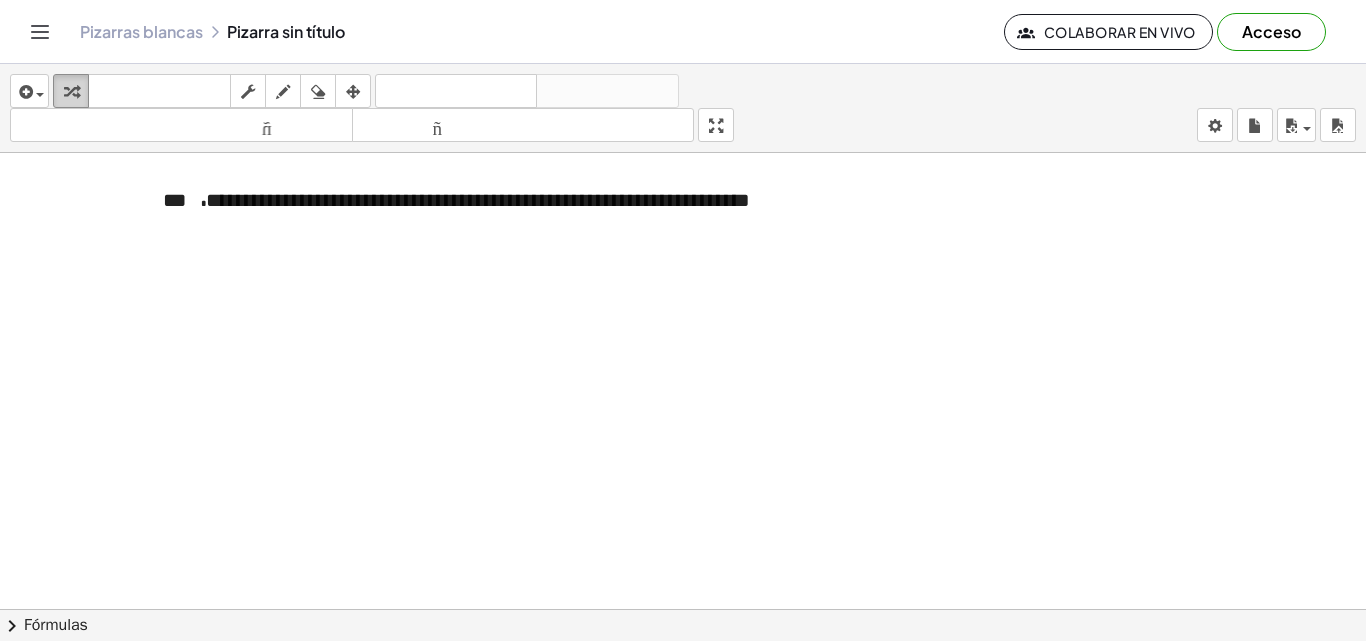 click at bounding box center (71, 92) 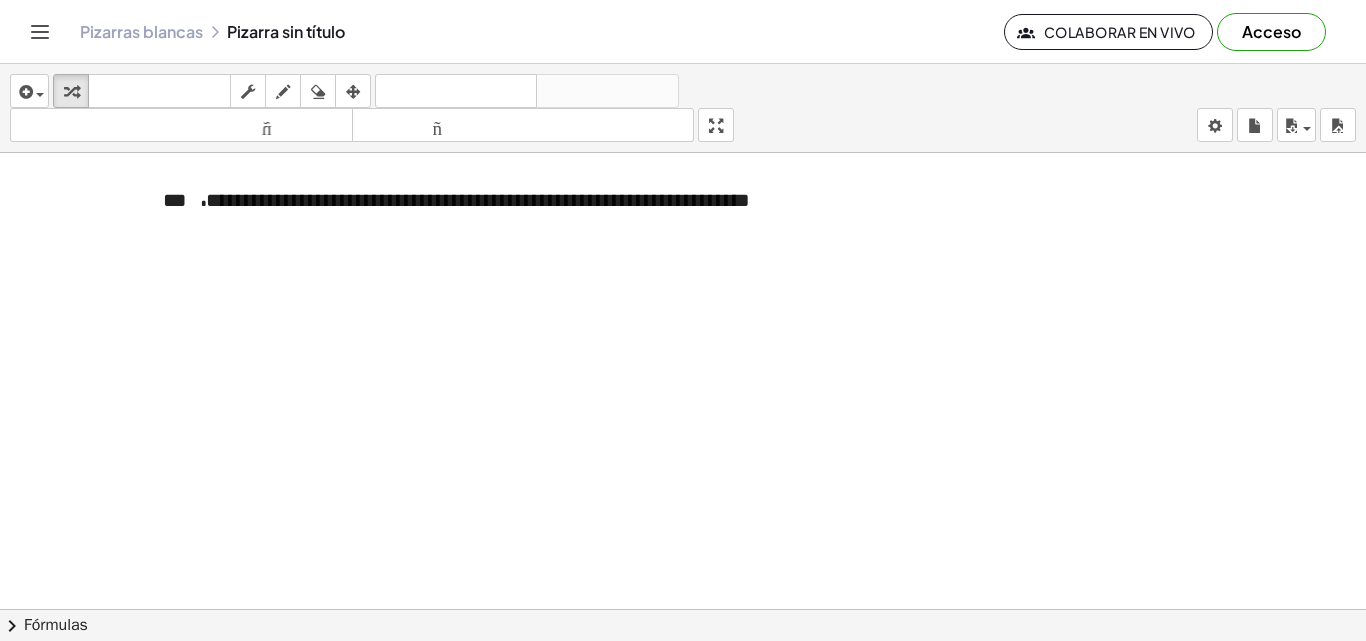 drag, startPoint x: 473, startPoint y: 383, endPoint x: 371, endPoint y: 254, distance: 164.45364 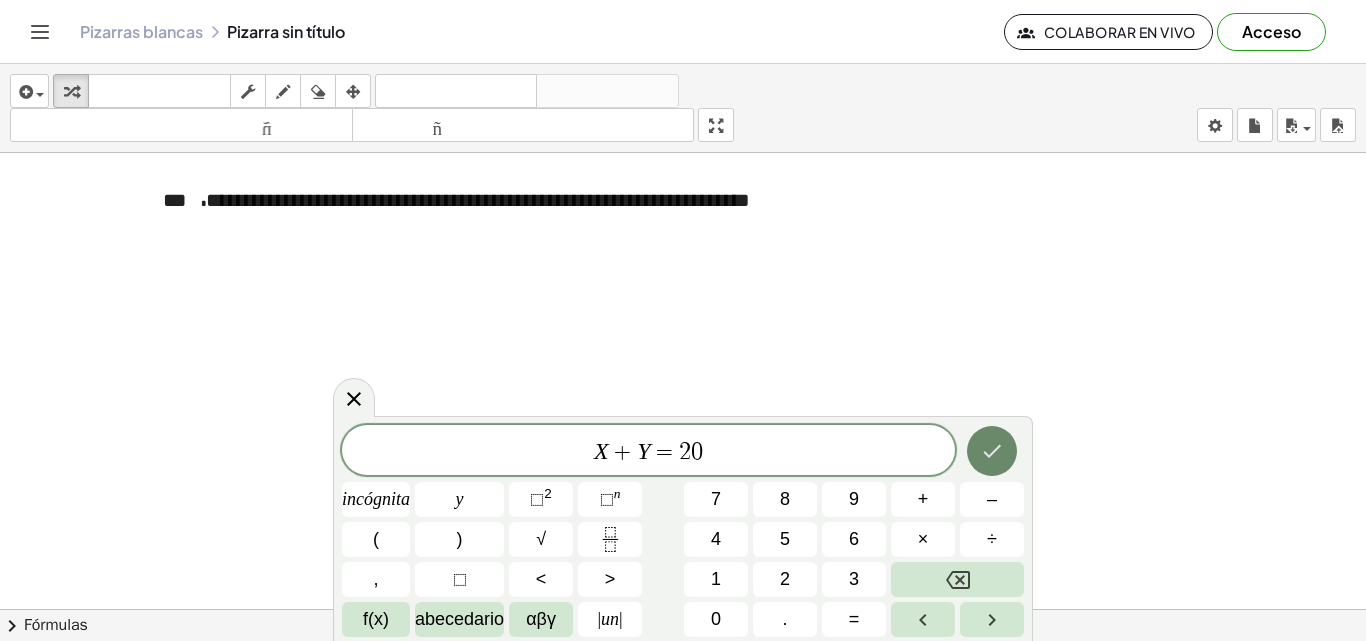 click 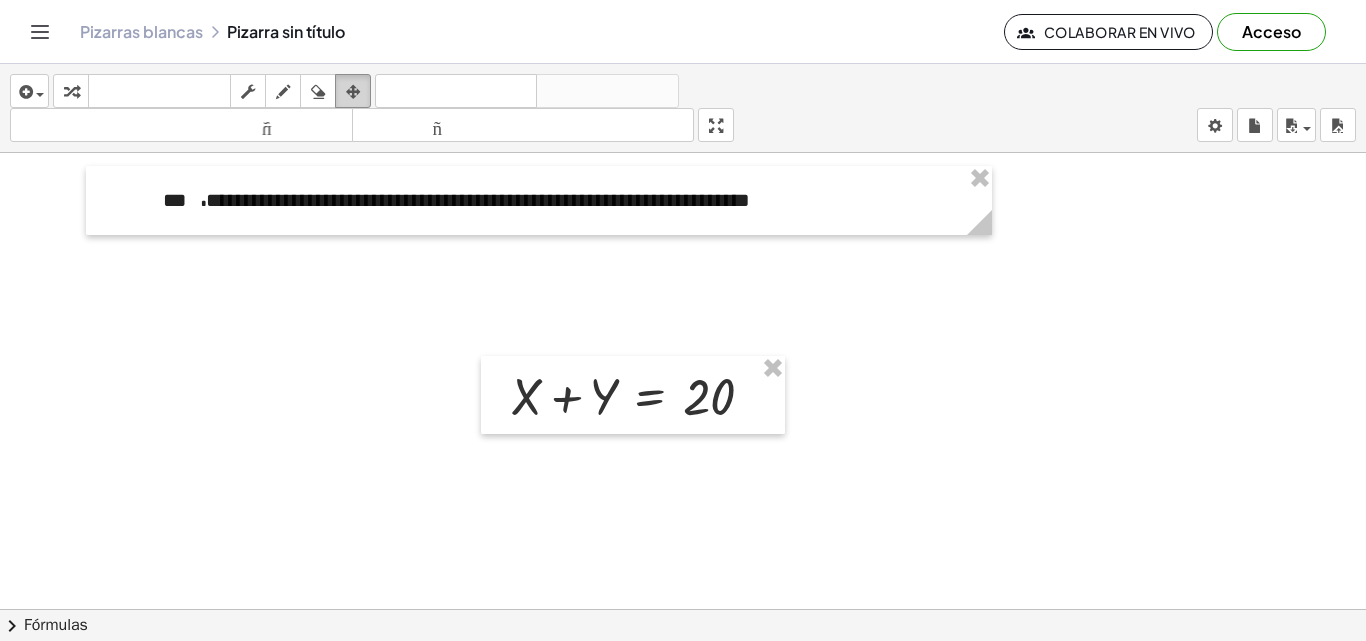 click at bounding box center (353, 92) 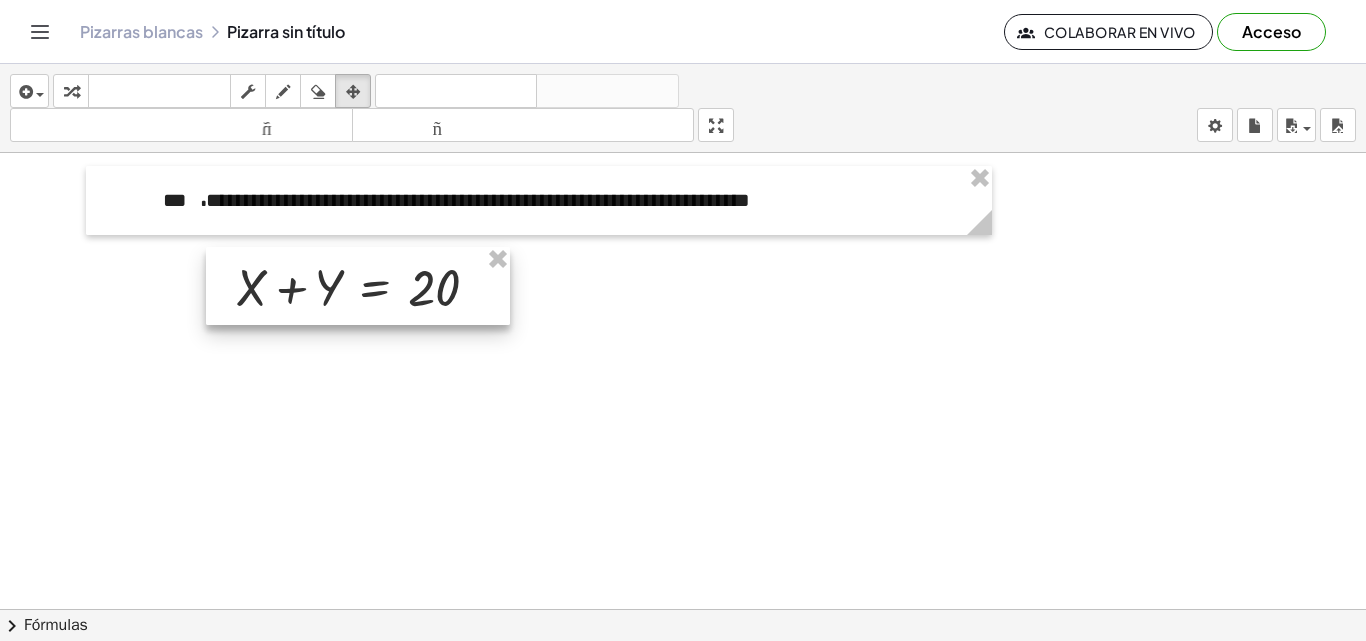 drag, startPoint x: 520, startPoint y: 376, endPoint x: 245, endPoint y: 267, distance: 295.81412 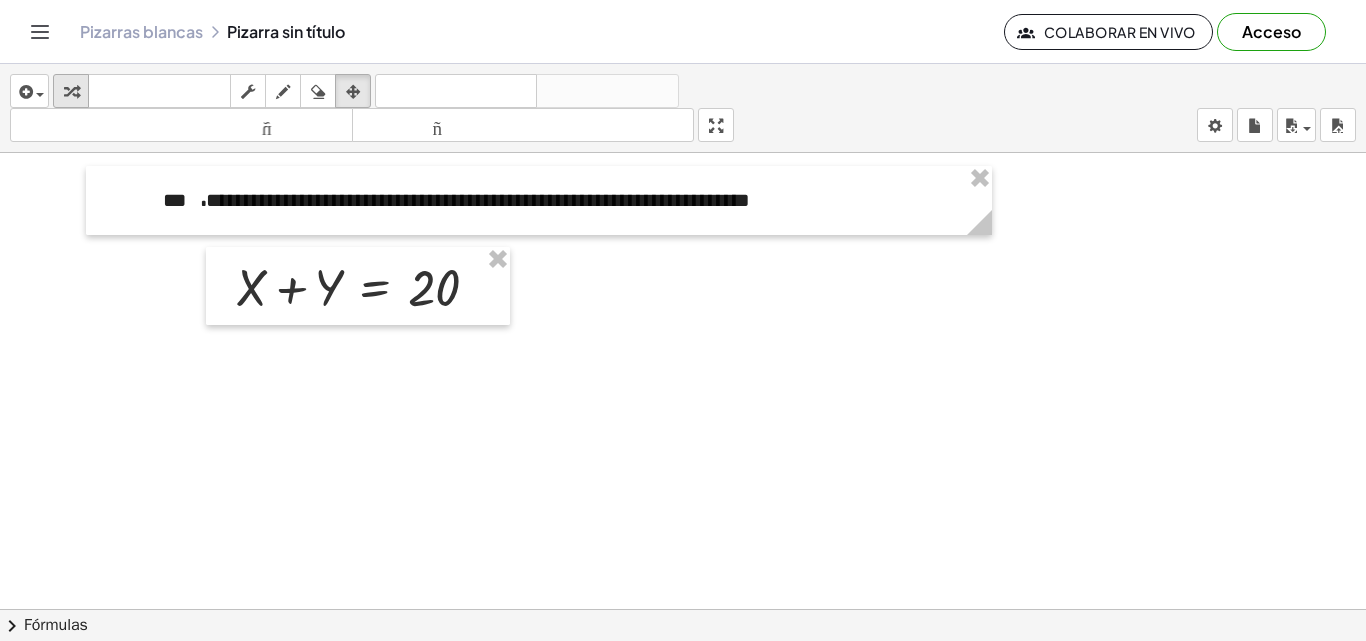 click at bounding box center [71, 92] 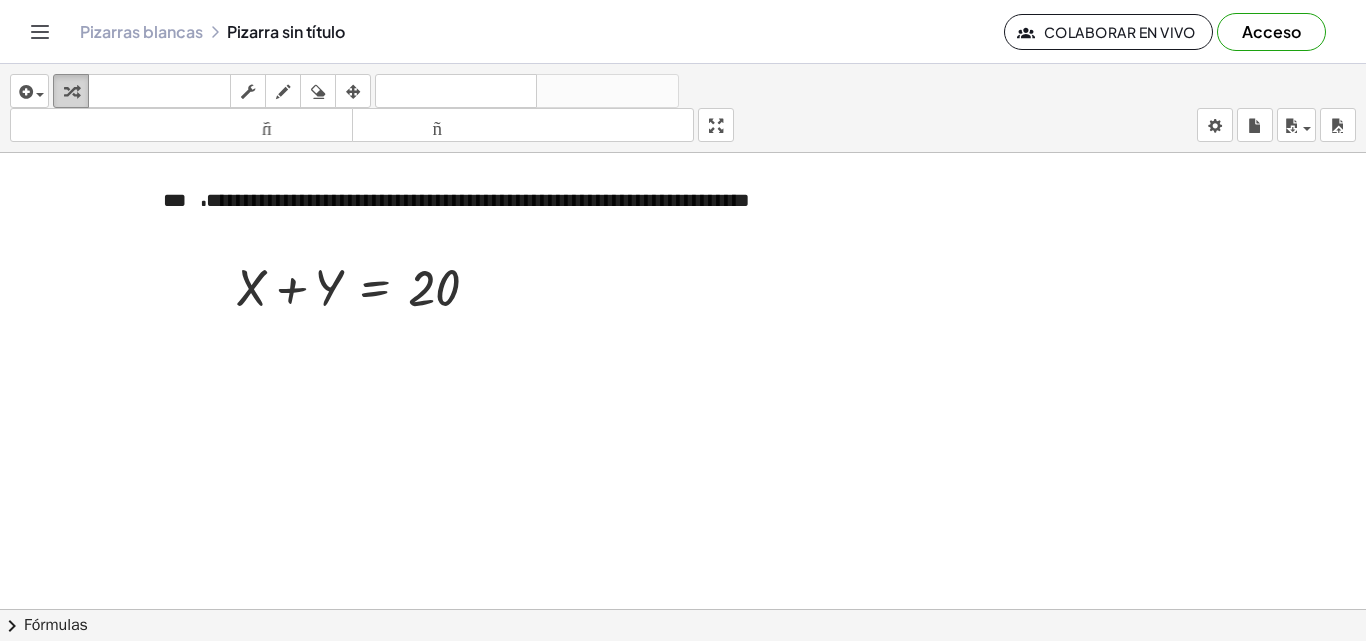 click at bounding box center (71, 92) 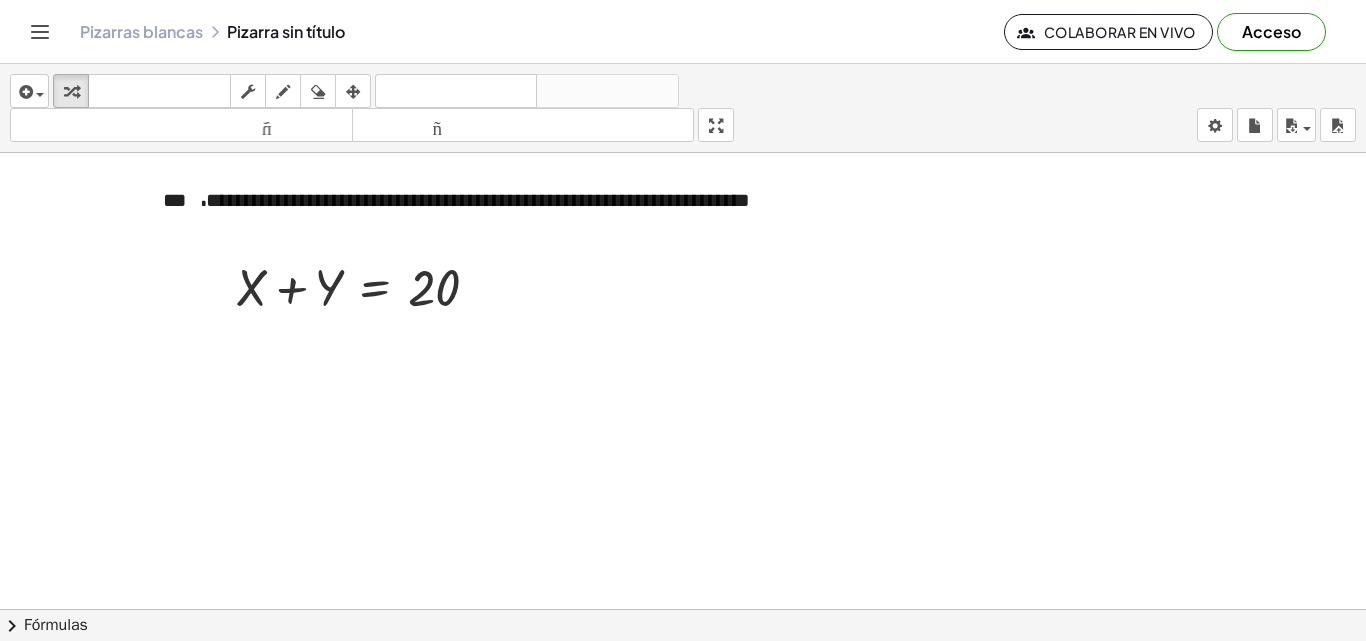 click at bounding box center (683, 623) 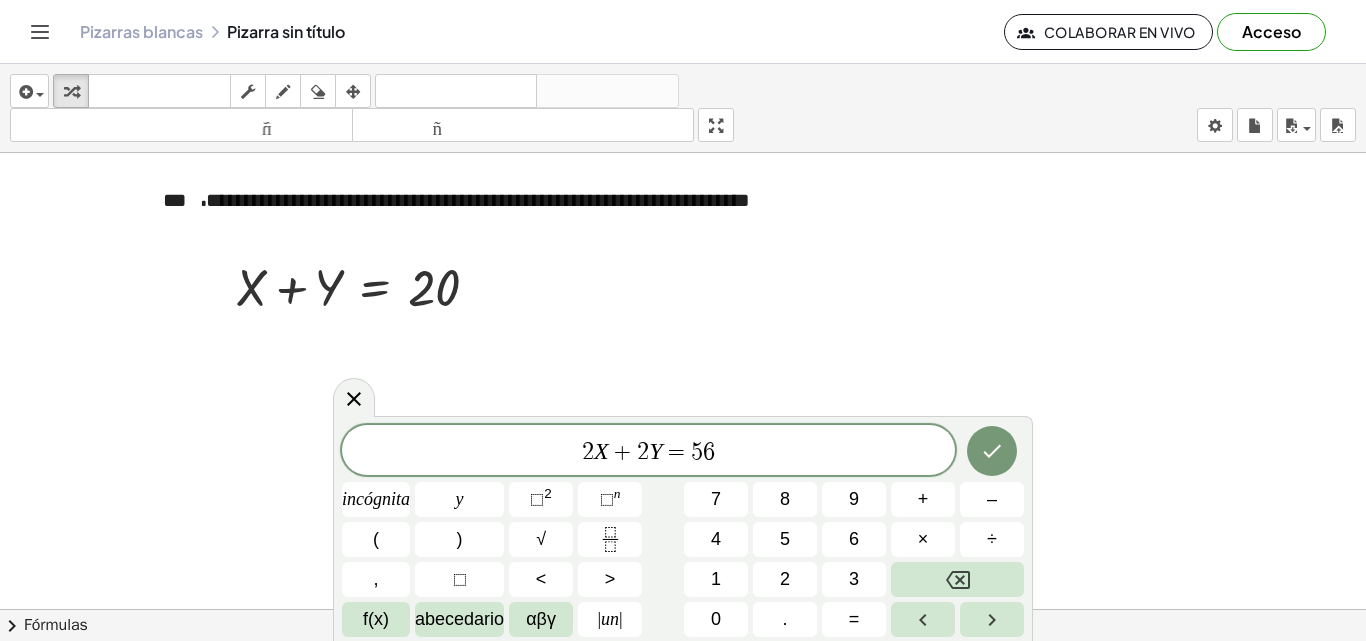 click on "2 X + 2 Y = 5 6 ​" at bounding box center (648, 452) 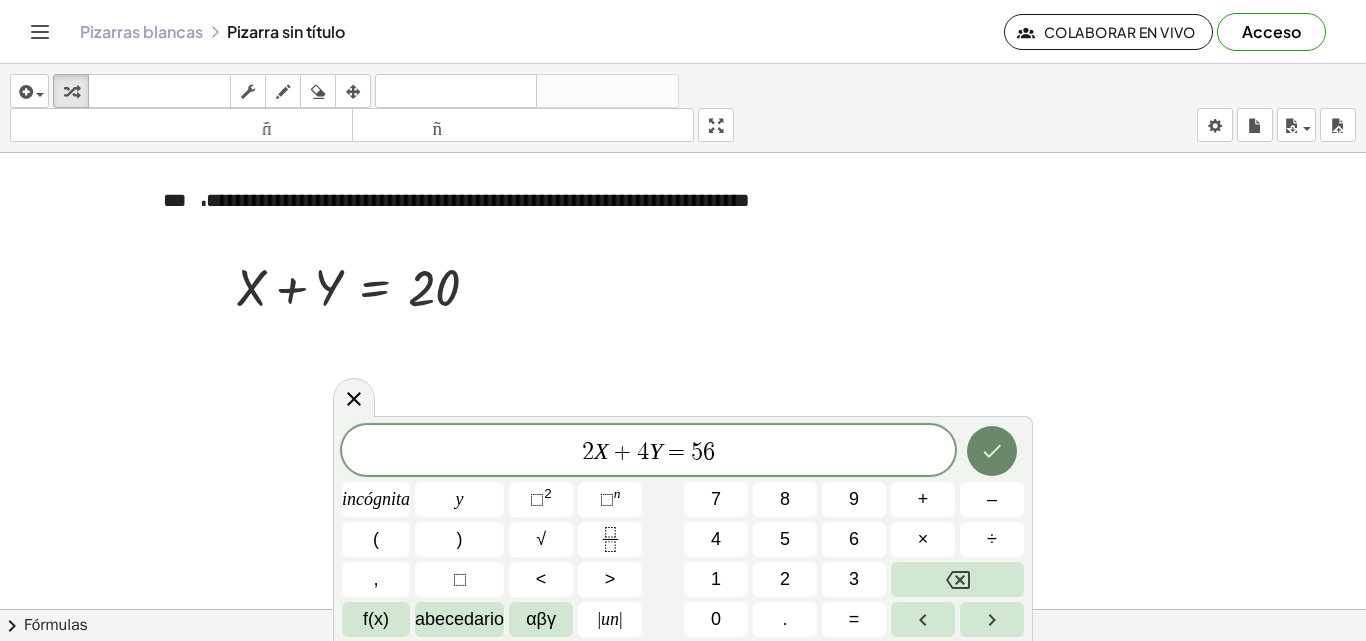 click 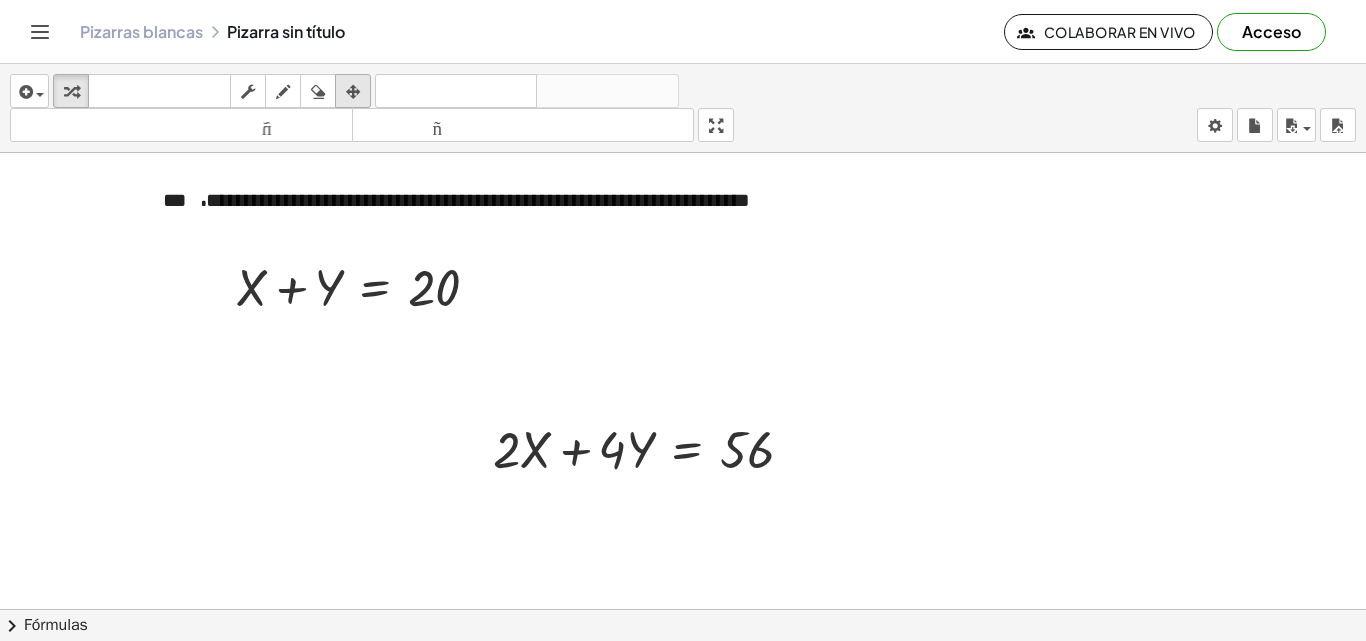 click at bounding box center (353, 92) 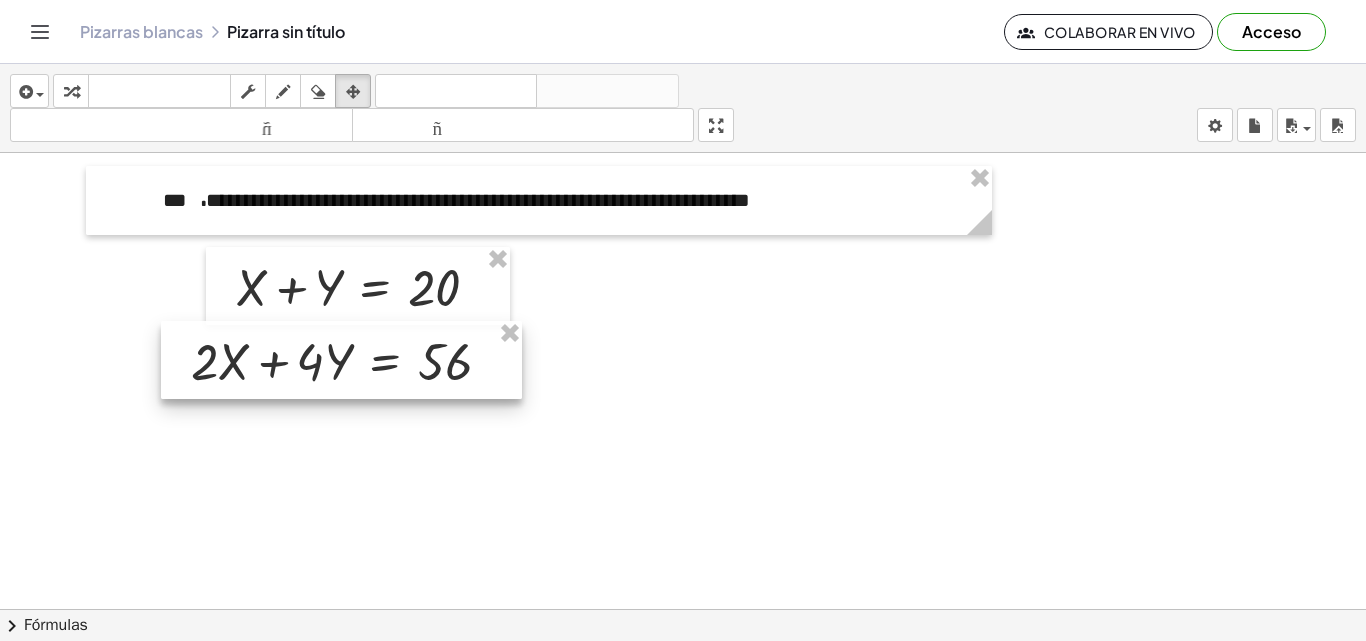 drag, startPoint x: 663, startPoint y: 421, endPoint x: 361, endPoint y: 333, distance: 314.56 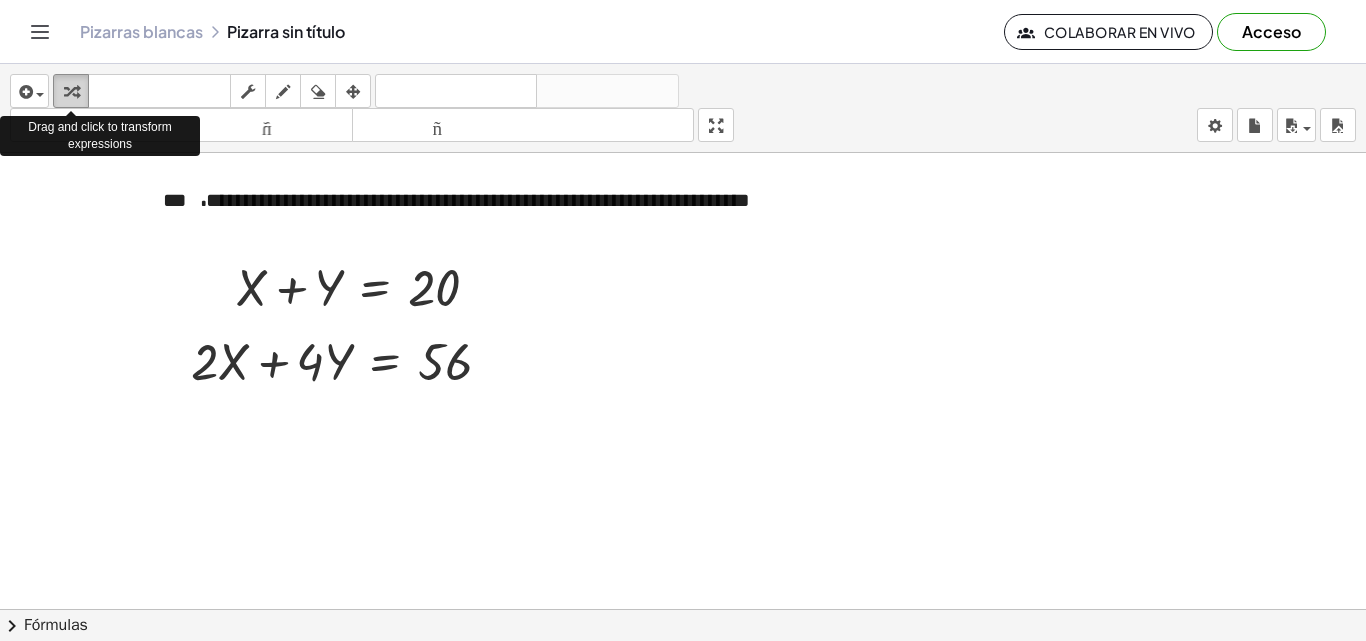 click at bounding box center [71, 92] 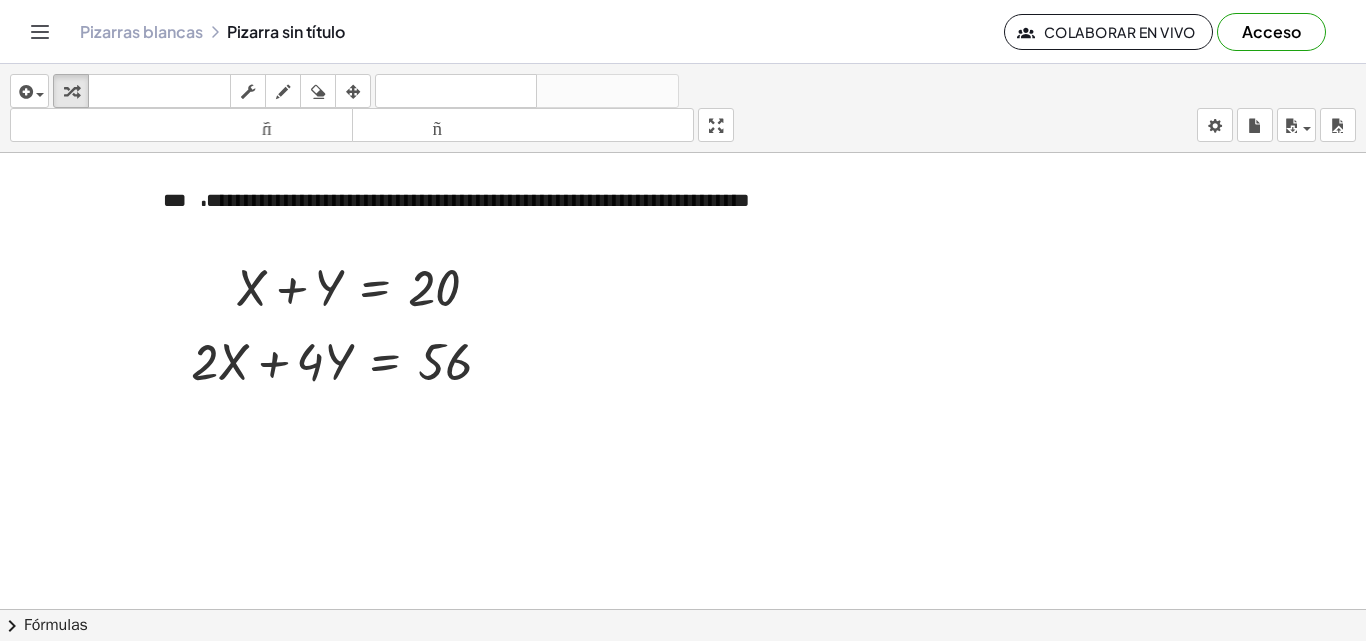 drag, startPoint x: 714, startPoint y: 116, endPoint x: 714, endPoint y: 203, distance: 87 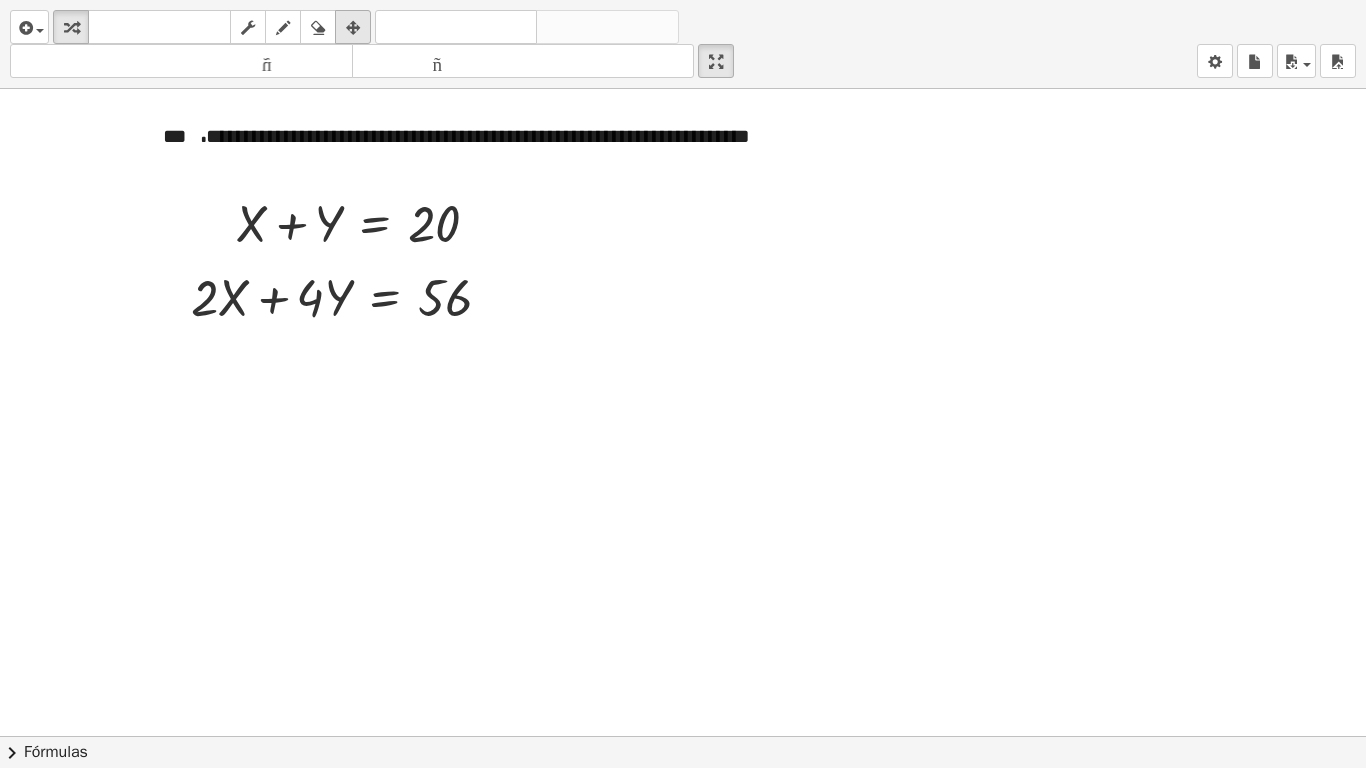 click at bounding box center (353, 28) 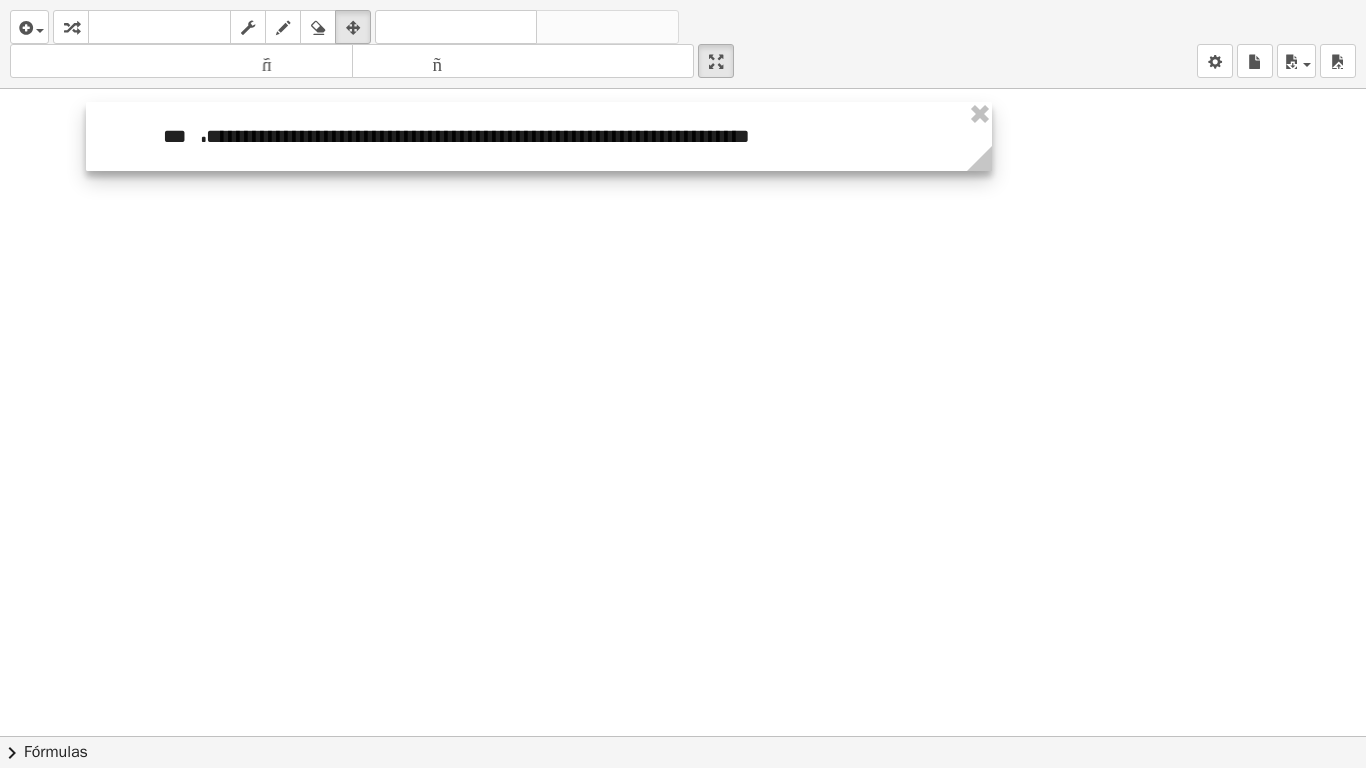 click at bounding box center [539, 136] 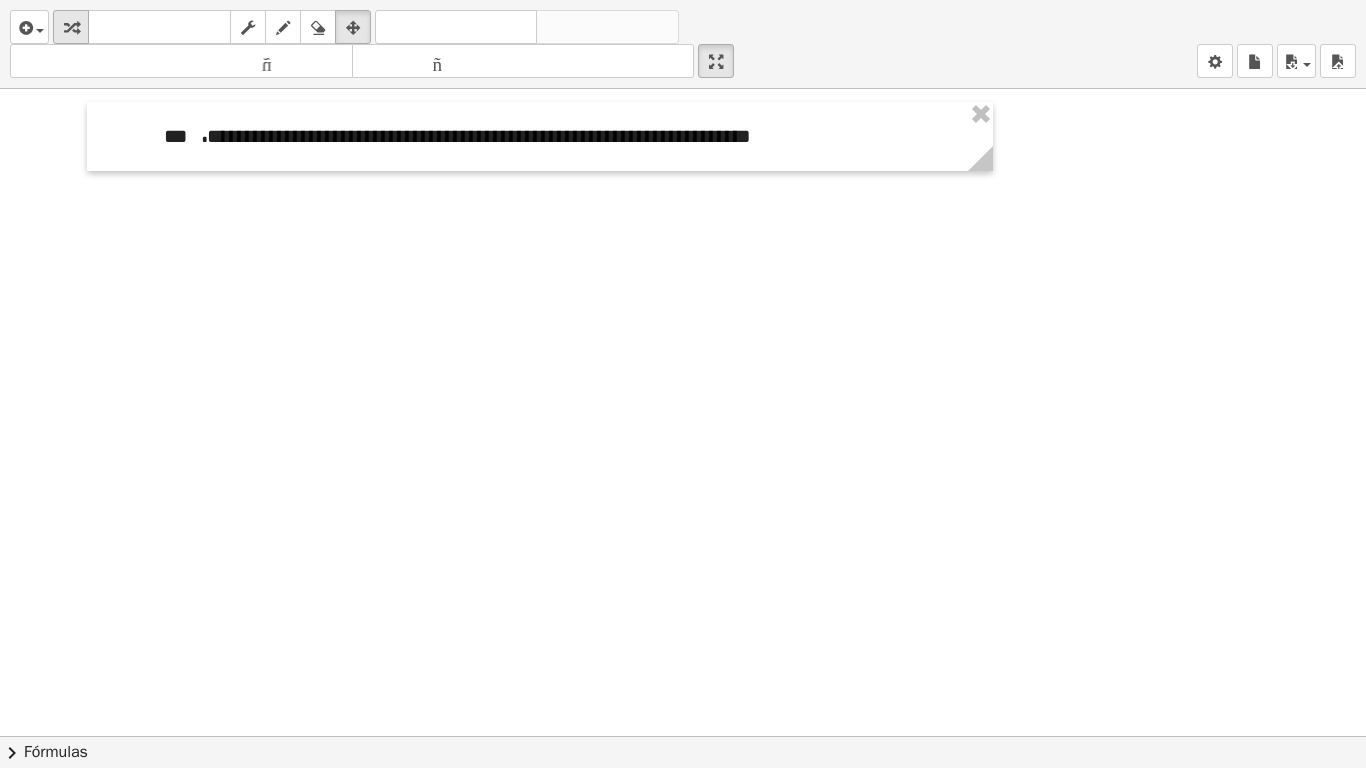 click at bounding box center [71, 28] 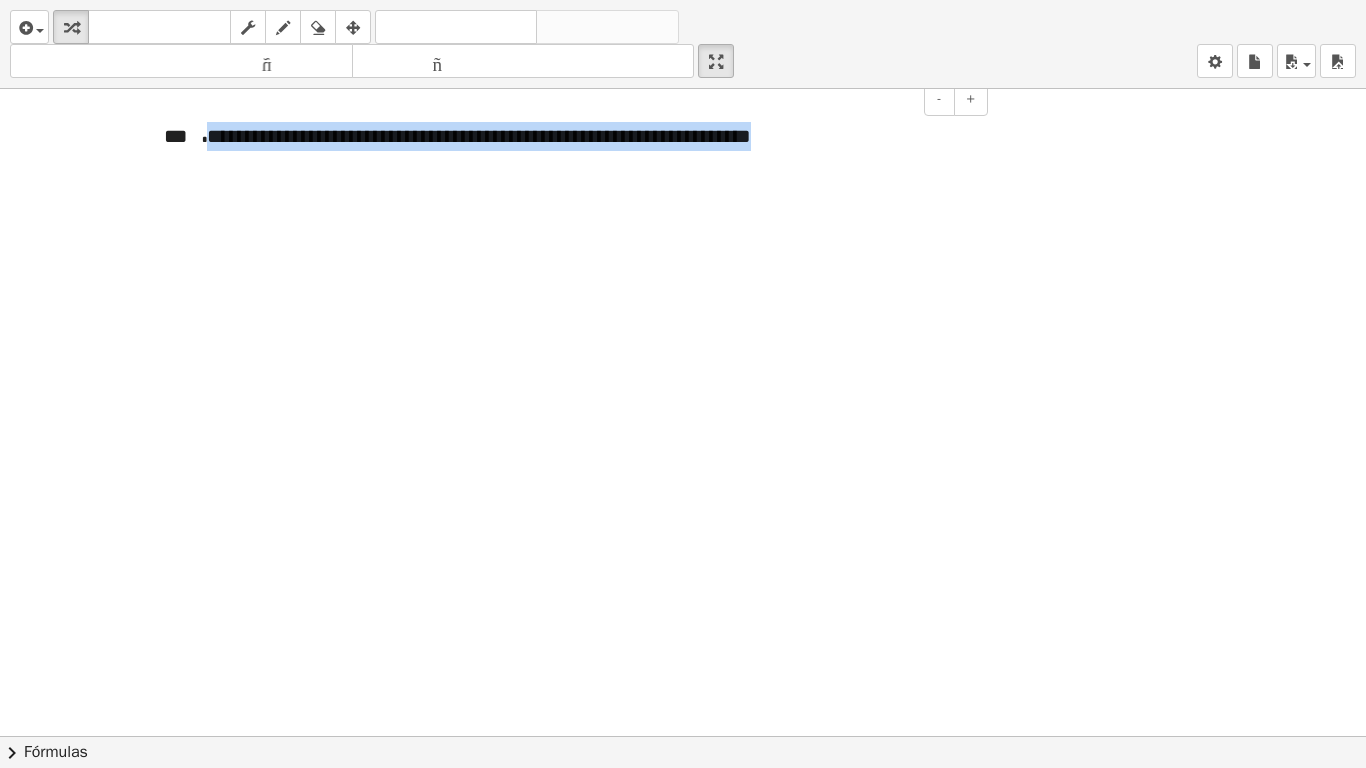 drag, startPoint x: 852, startPoint y: 142, endPoint x: 200, endPoint y: 107, distance: 652.9387 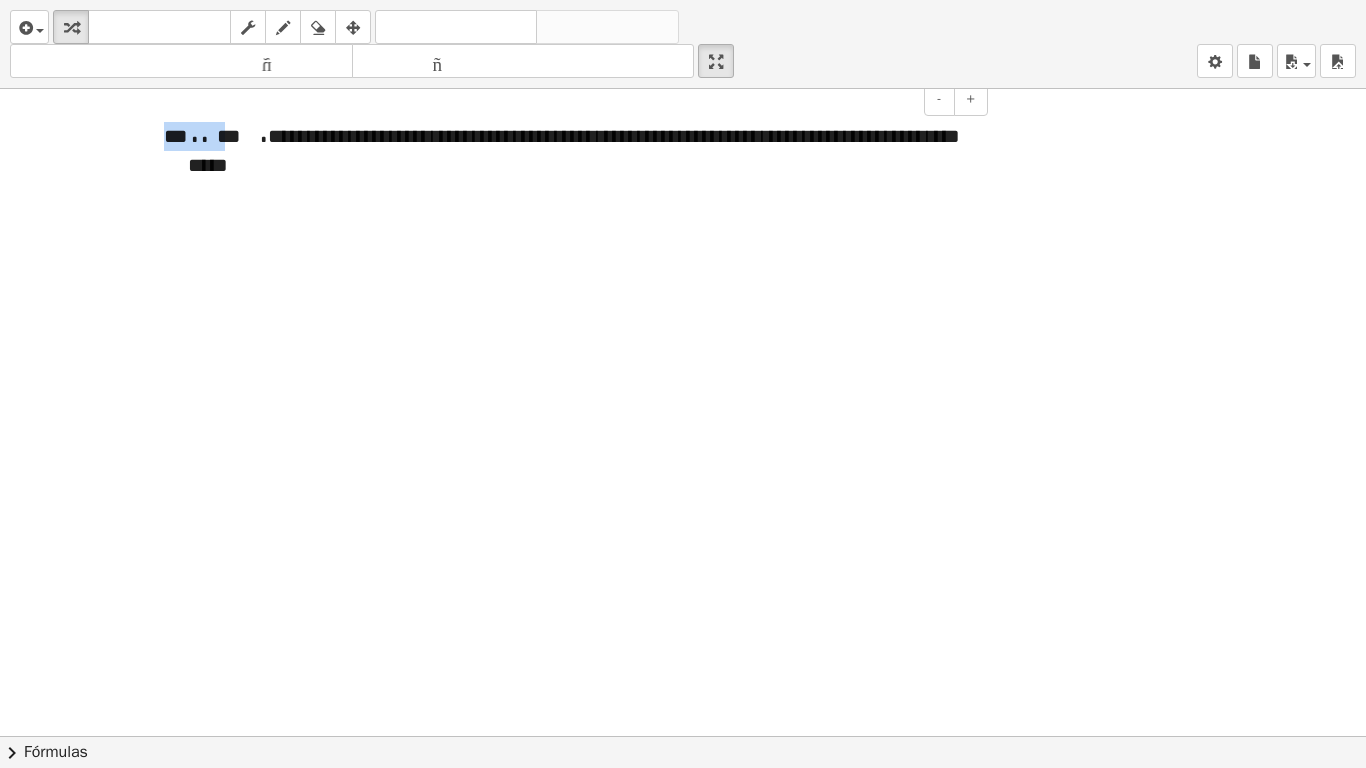 drag, startPoint x: 213, startPoint y: 134, endPoint x: 131, endPoint y: 134, distance: 82 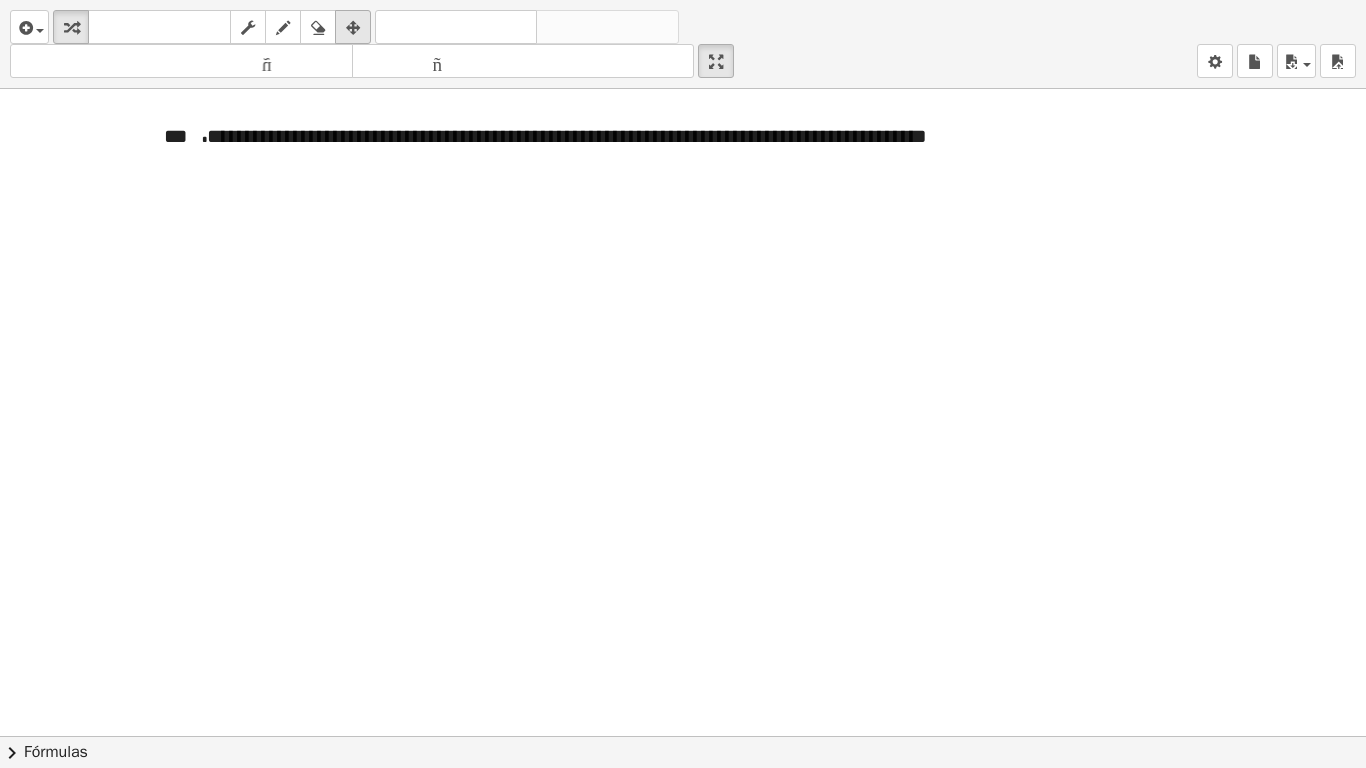 click at bounding box center (353, 28) 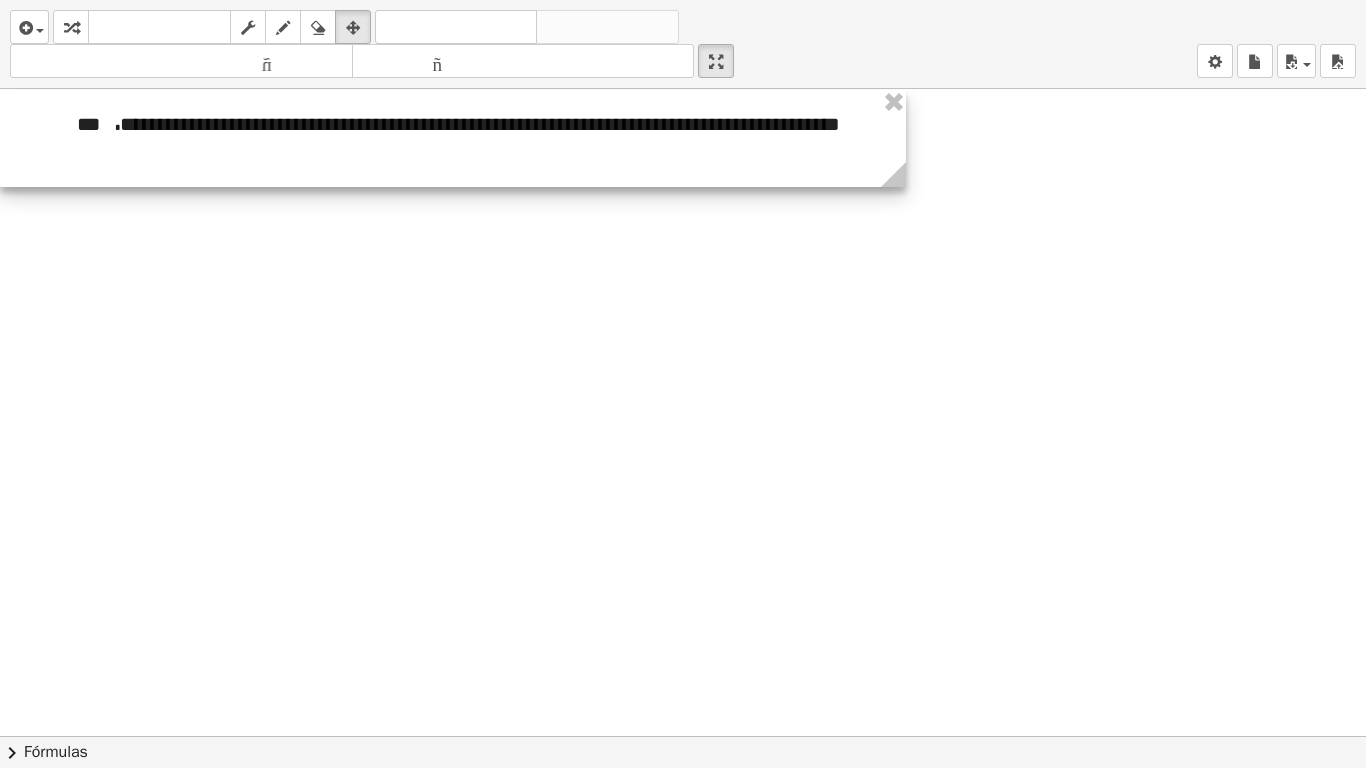 drag, startPoint x: 155, startPoint y: 141, endPoint x: 60, endPoint y: 129, distance: 95.7549 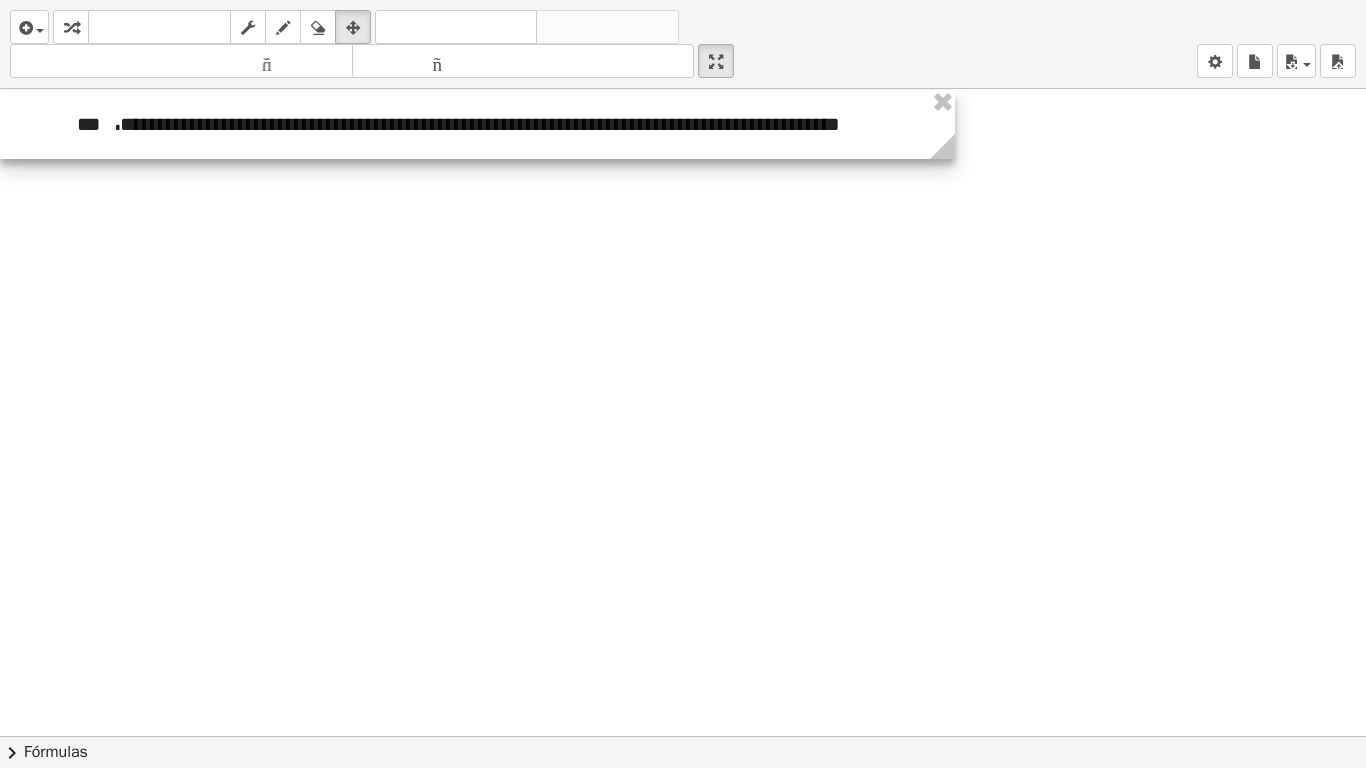 drag, startPoint x: 893, startPoint y: 176, endPoint x: 942, endPoint y: 169, distance: 49.497475 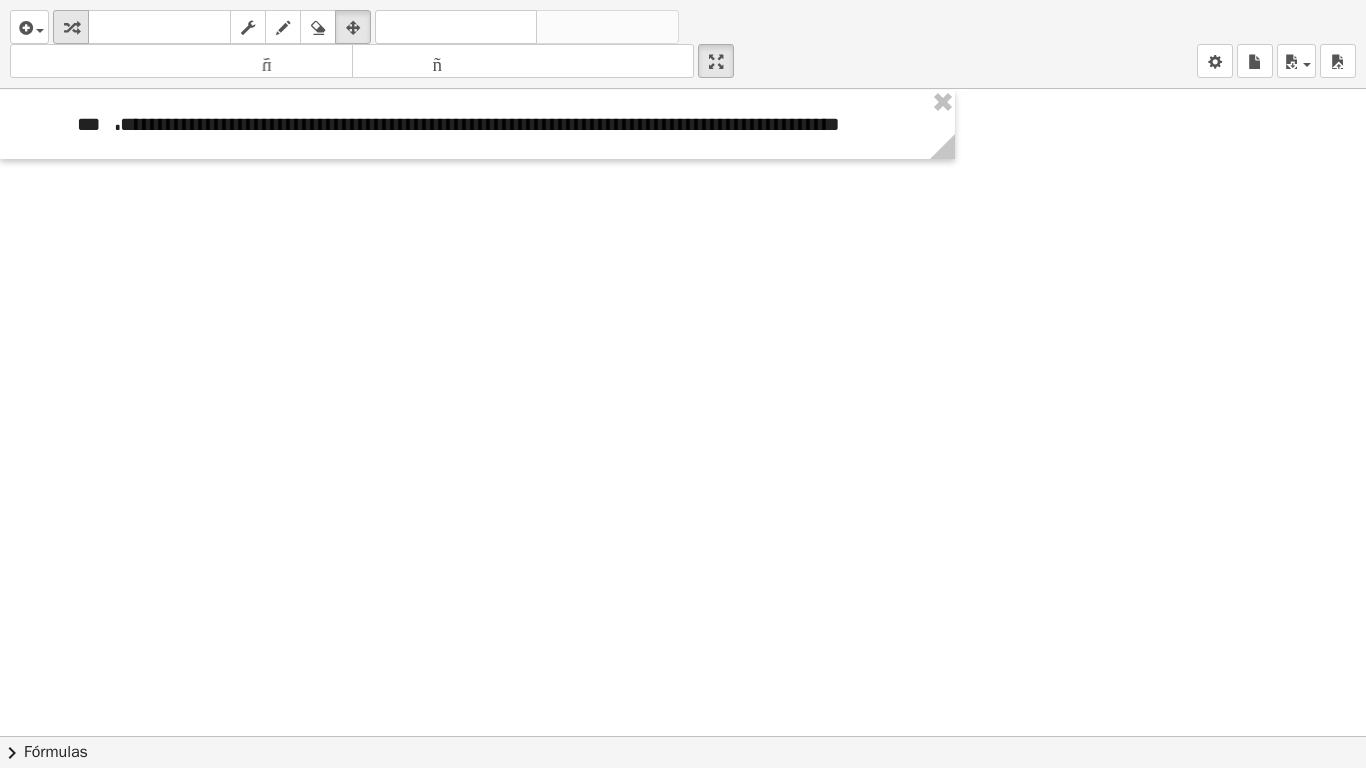 click at bounding box center (71, 28) 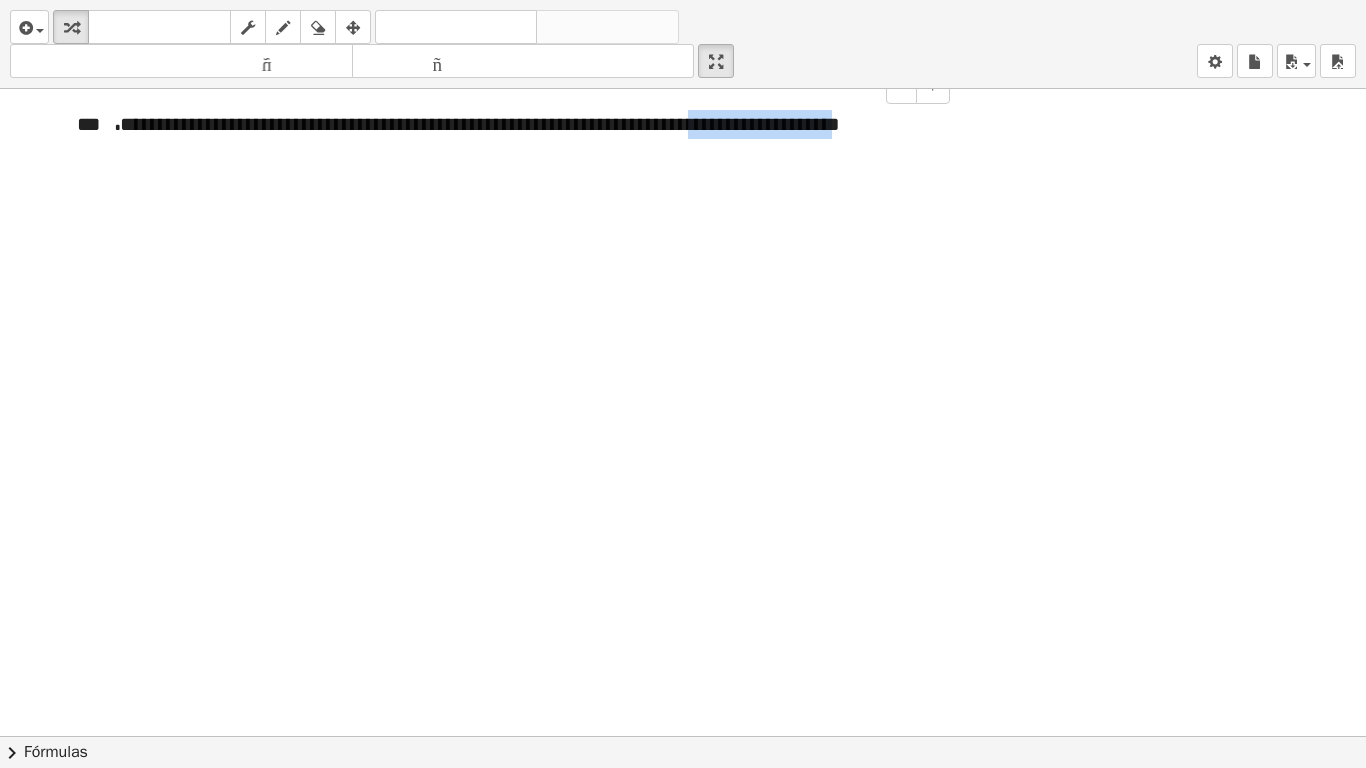 drag, startPoint x: 909, startPoint y: 123, endPoint x: 743, endPoint y: 115, distance: 166.19266 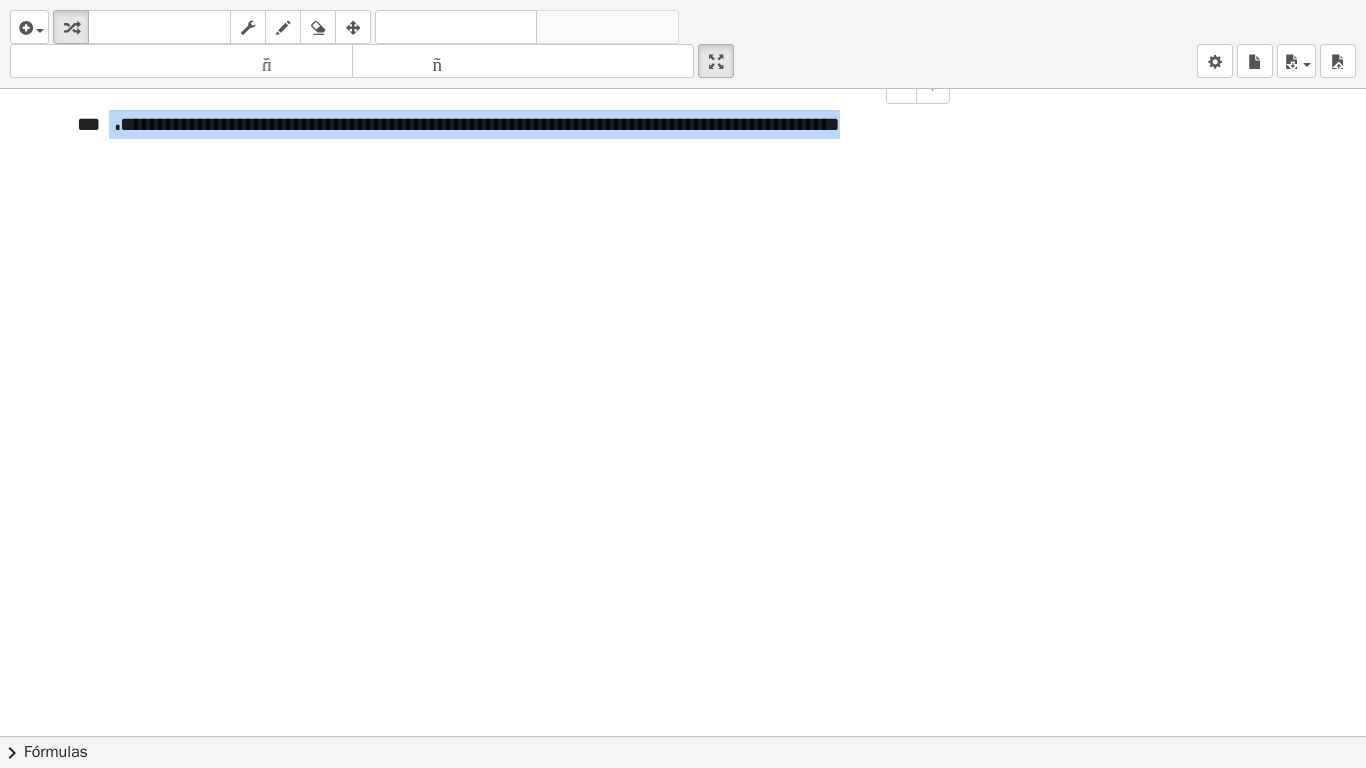 drag, startPoint x: 923, startPoint y: 128, endPoint x: 106, endPoint y: 101, distance: 817.44604 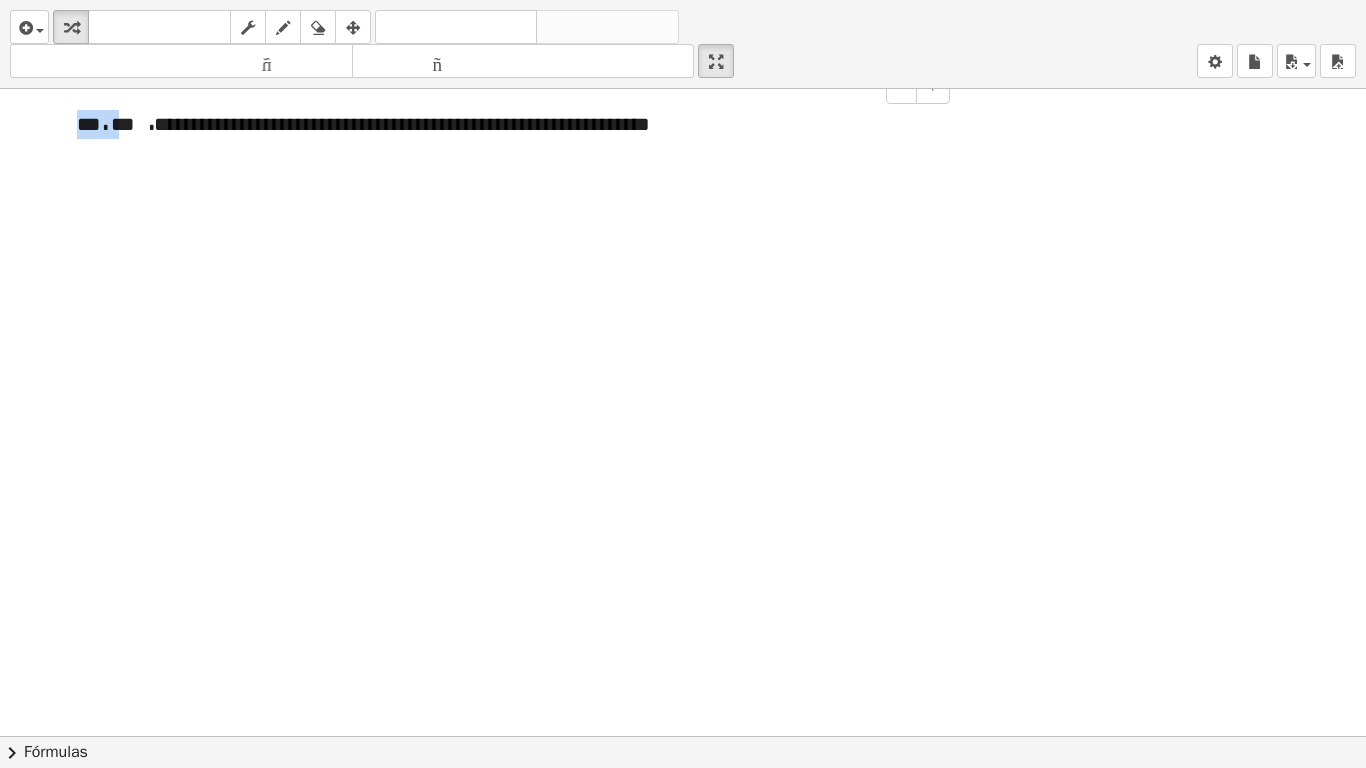 drag, startPoint x: 112, startPoint y: 114, endPoint x: 36, endPoint y: 113, distance: 76.00658 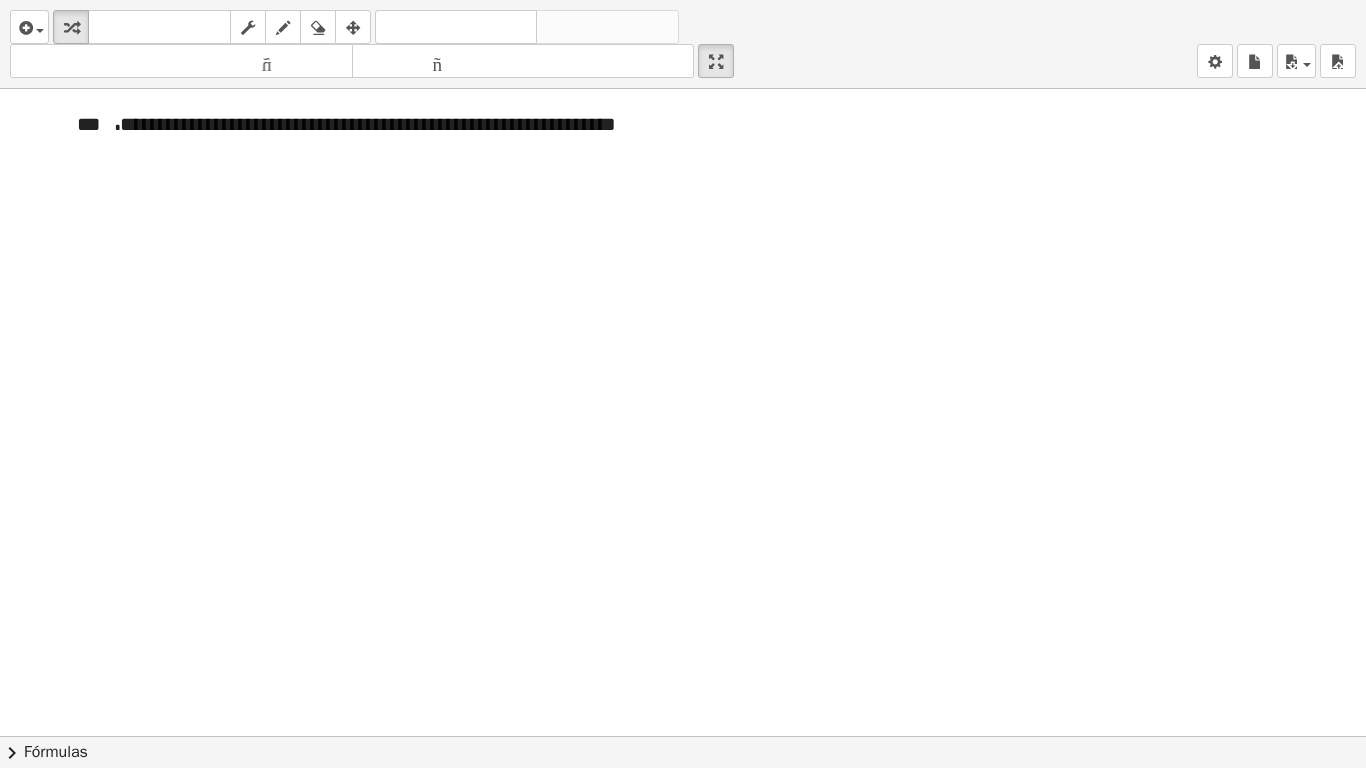 click at bounding box center [683, 736] 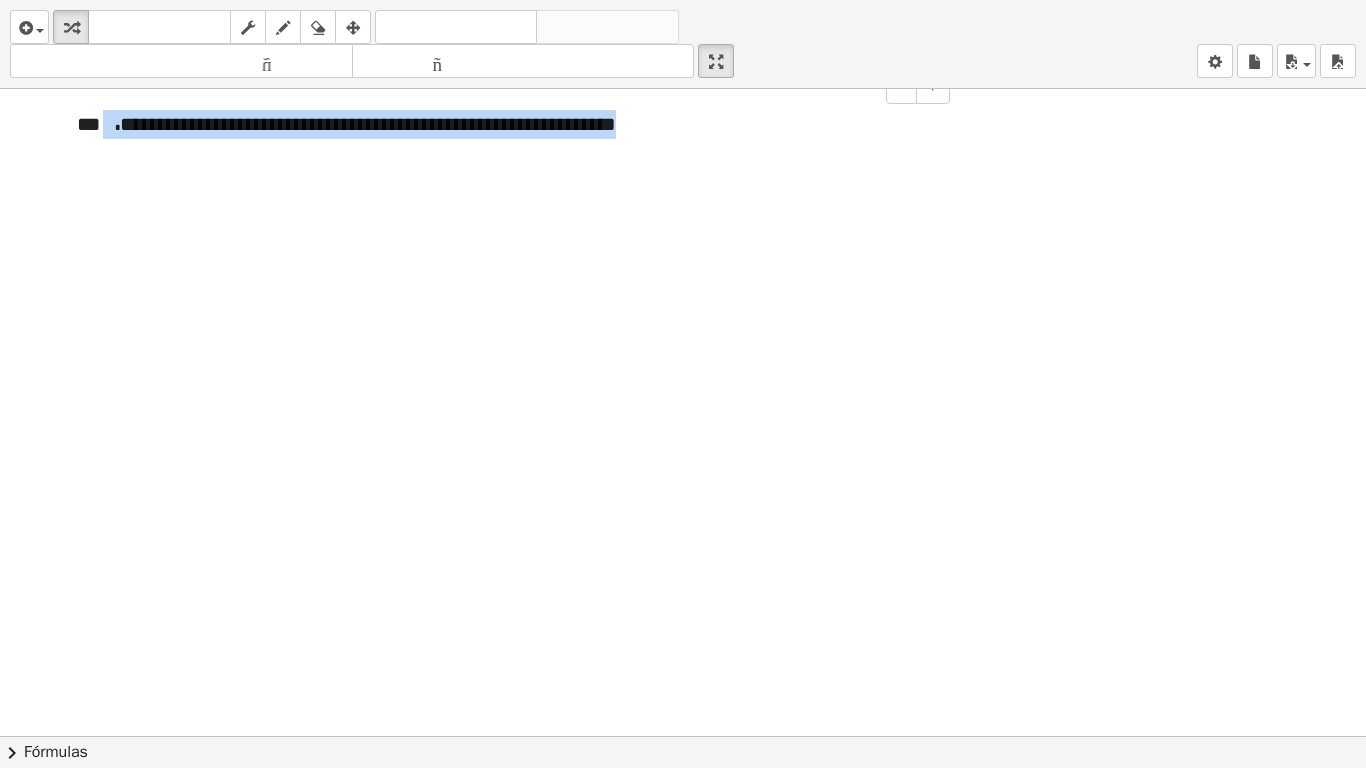 drag, startPoint x: 678, startPoint y: 126, endPoint x: 100, endPoint y: 107, distance: 578.3122 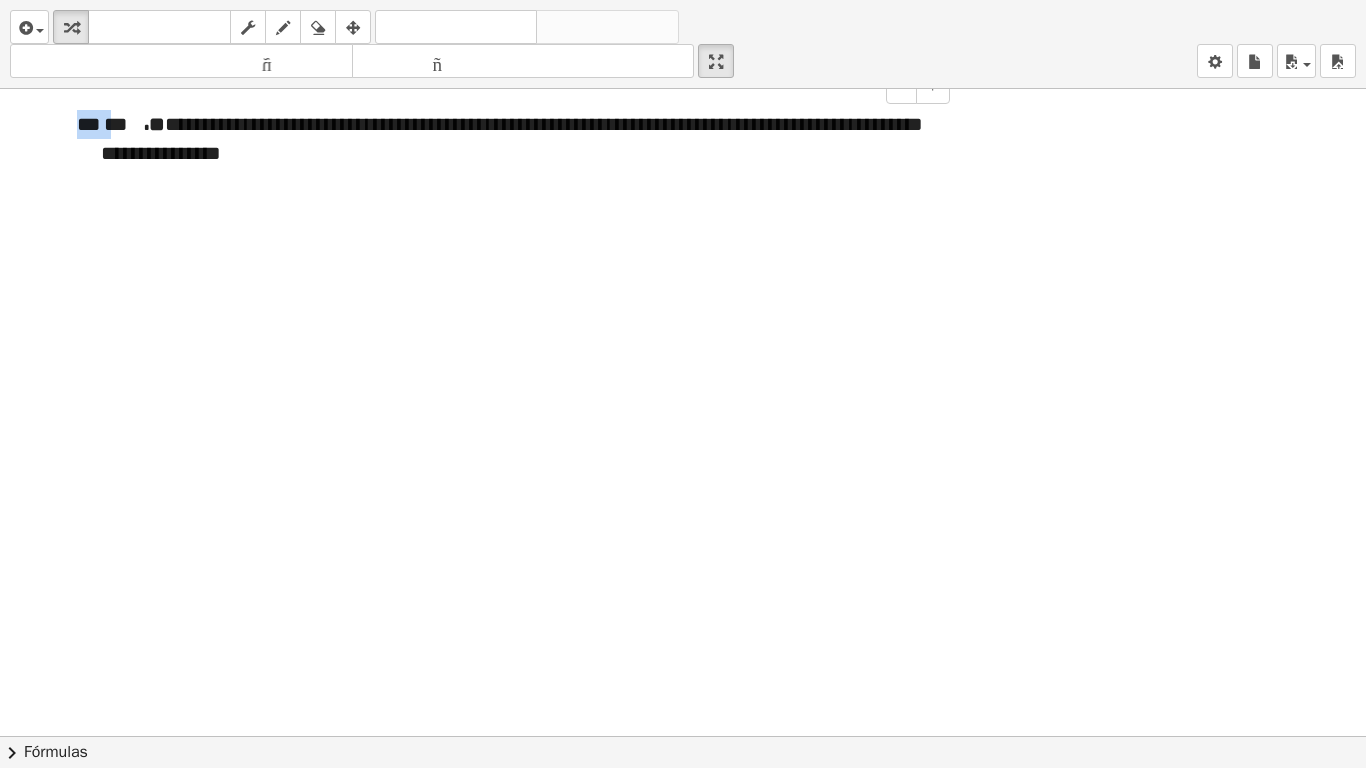 drag, startPoint x: 107, startPoint y: 122, endPoint x: 43, endPoint y: 118, distance: 64.12488 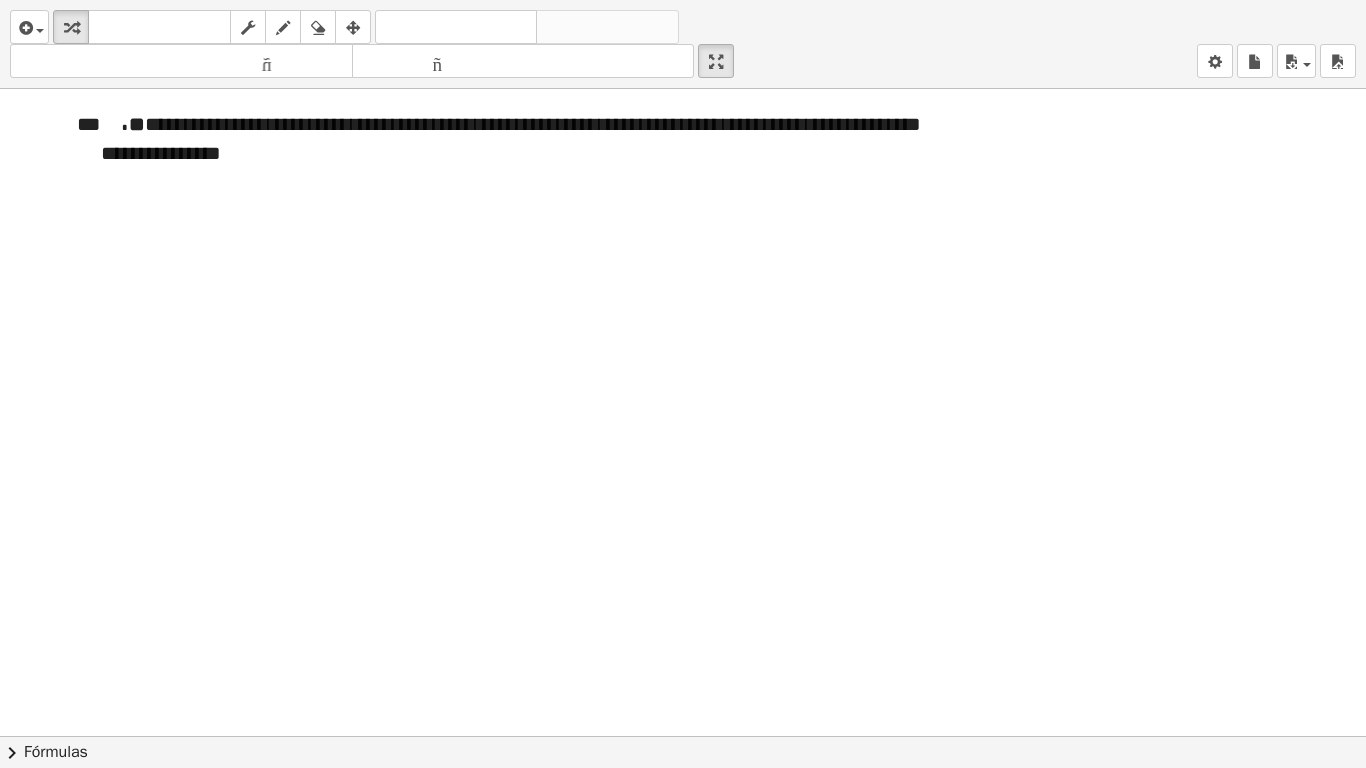 click at bounding box center [683, 736] 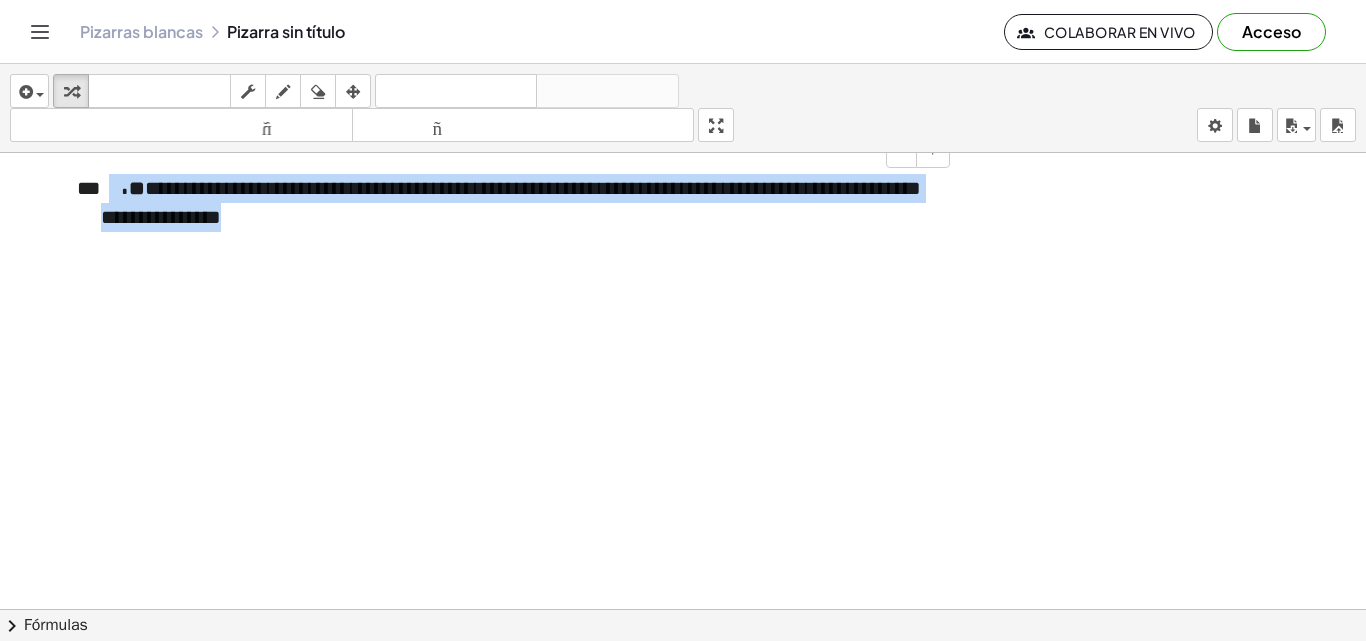 drag, startPoint x: 315, startPoint y: 223, endPoint x: 103, endPoint y: 180, distance: 216.3169 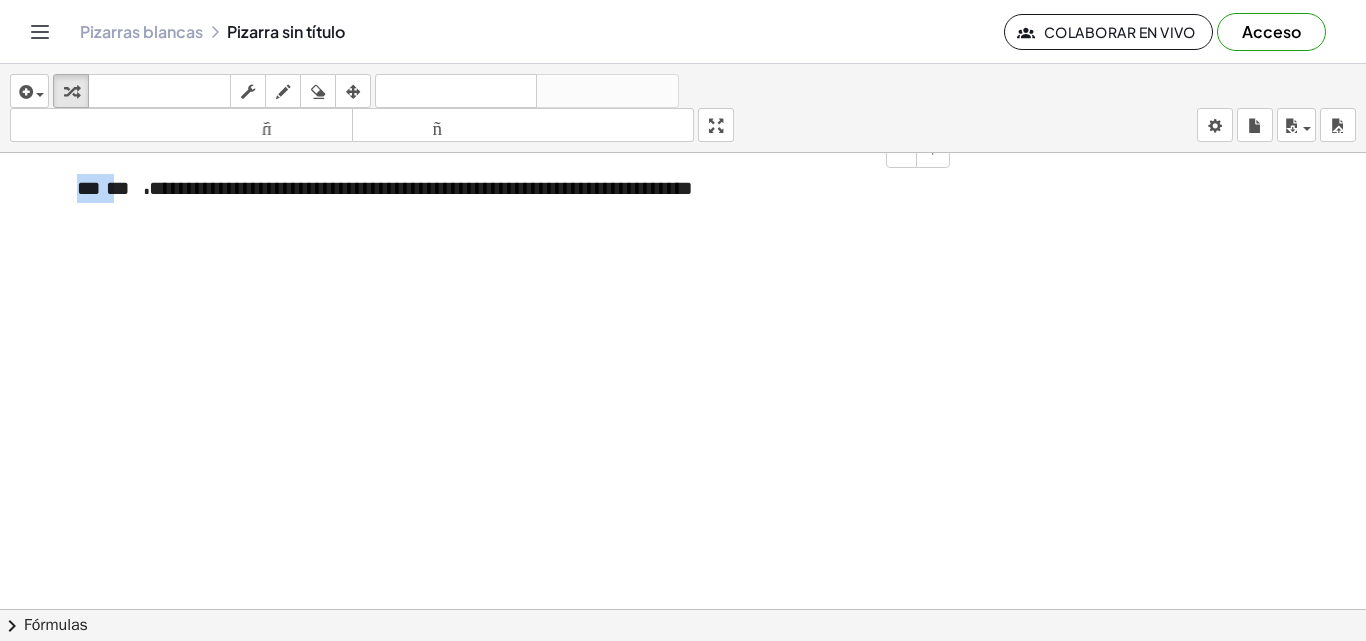 drag, startPoint x: 112, startPoint y: 188, endPoint x: 0, endPoint y: 178, distance: 112.44554 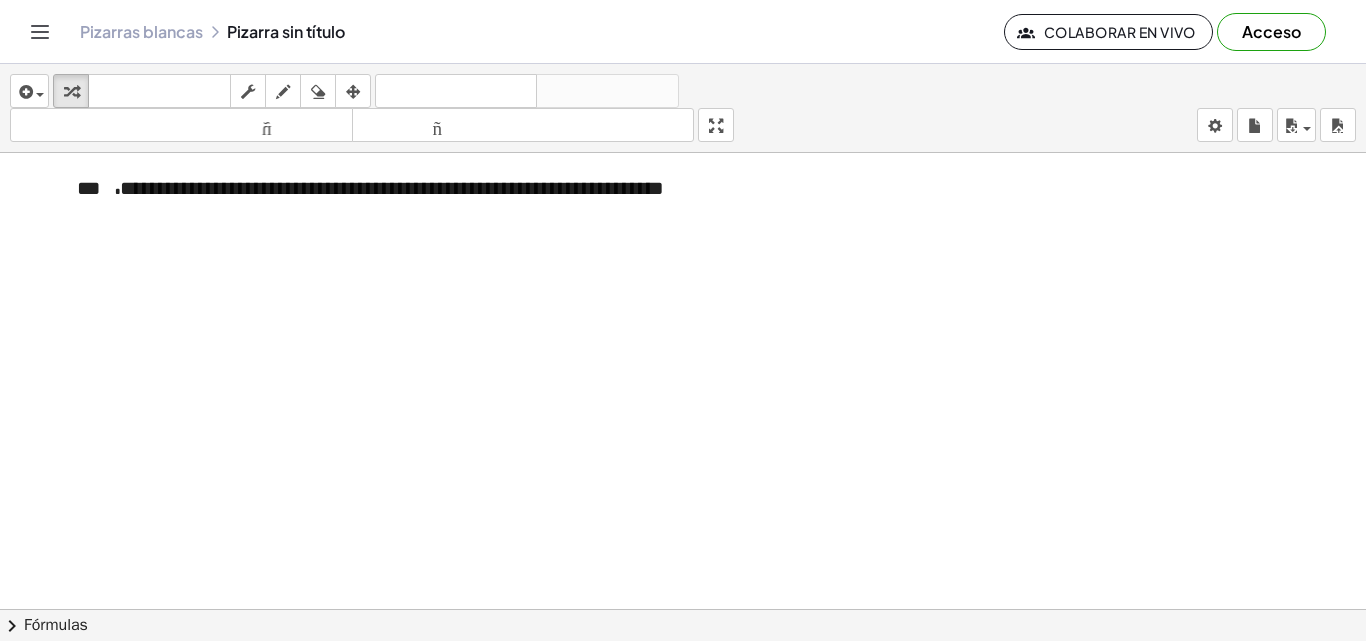click at bounding box center [683, 623] 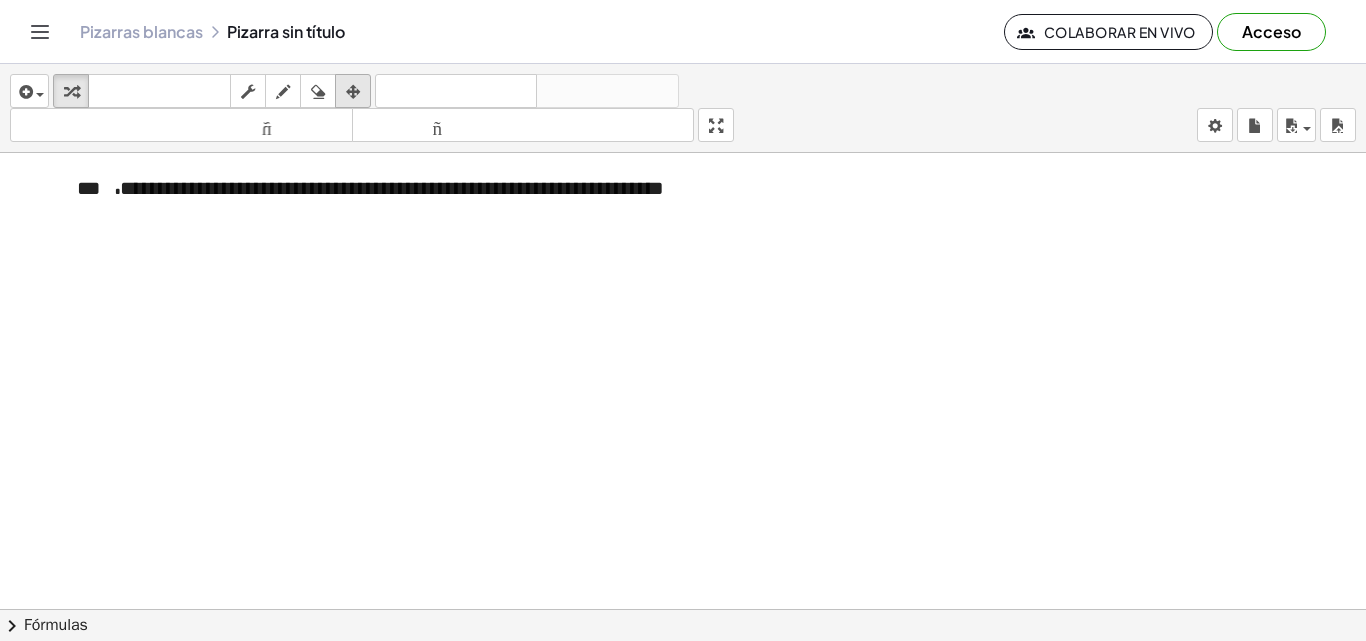 click at bounding box center [353, 91] 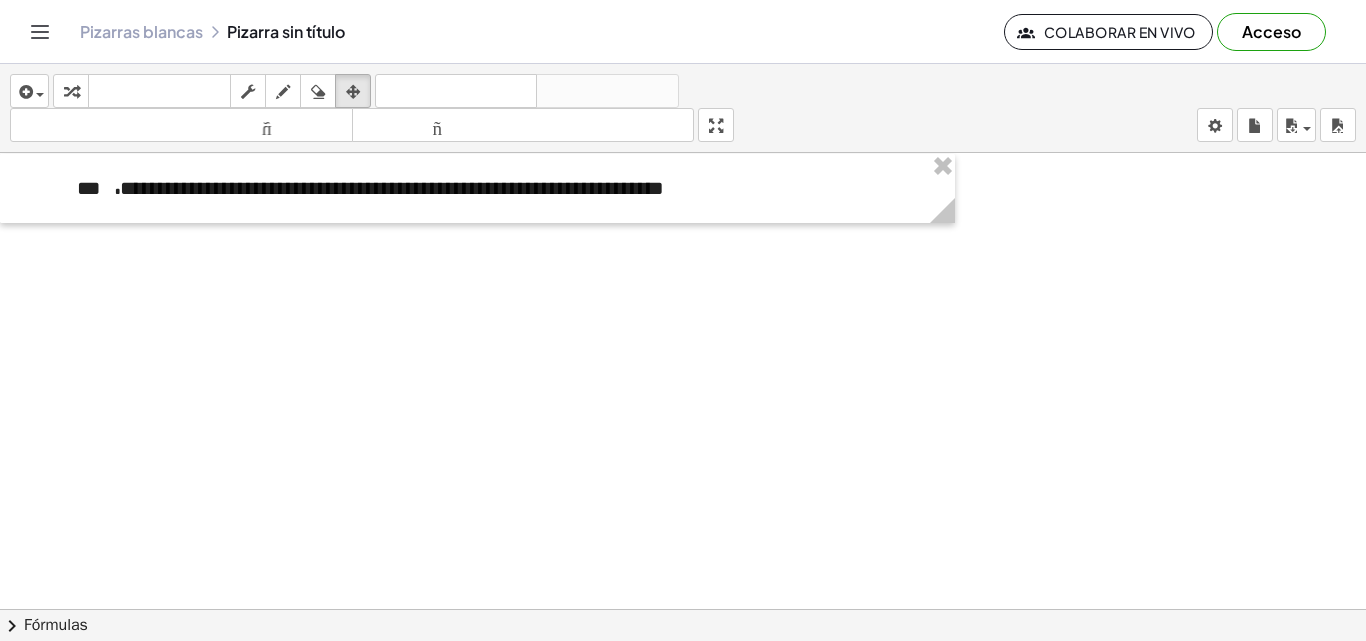 drag, startPoint x: 729, startPoint y: 127, endPoint x: 729, endPoint y: 214, distance: 87 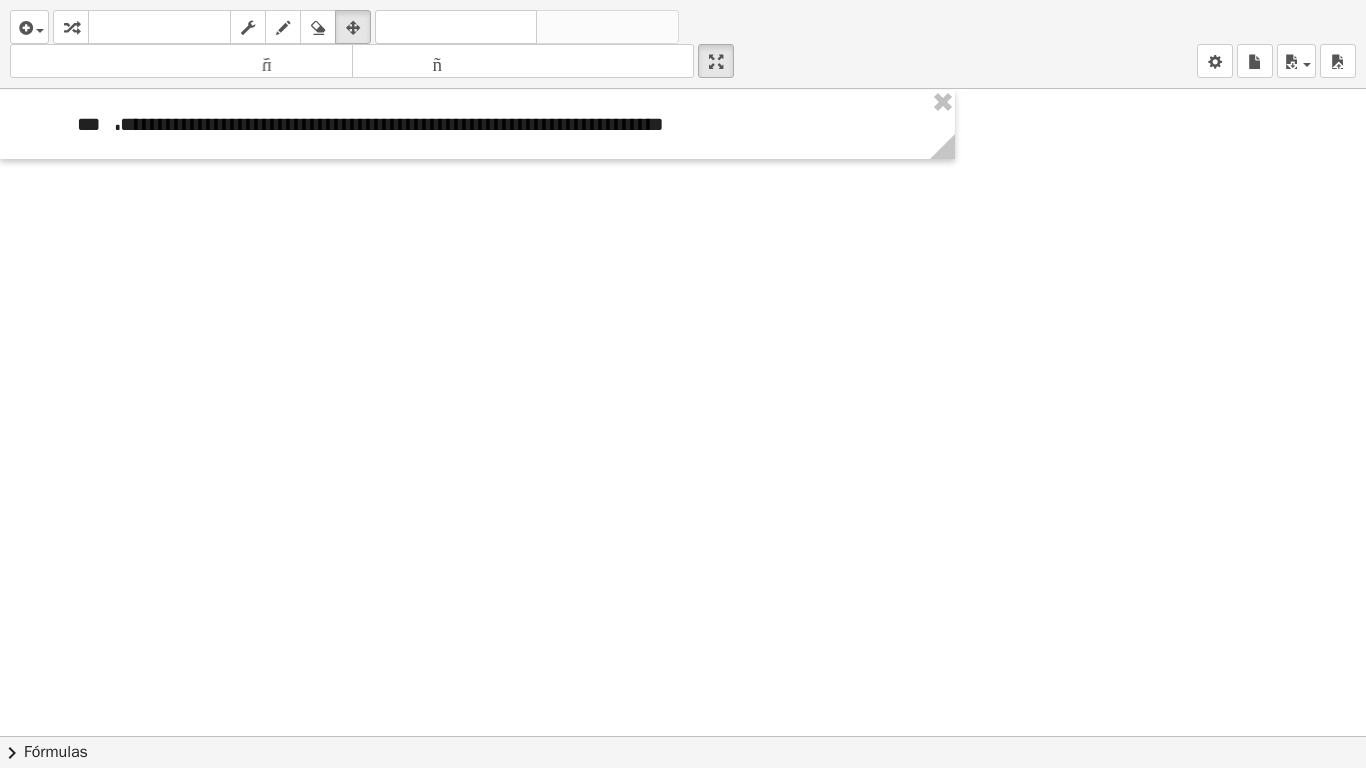 click at bounding box center [683, 736] 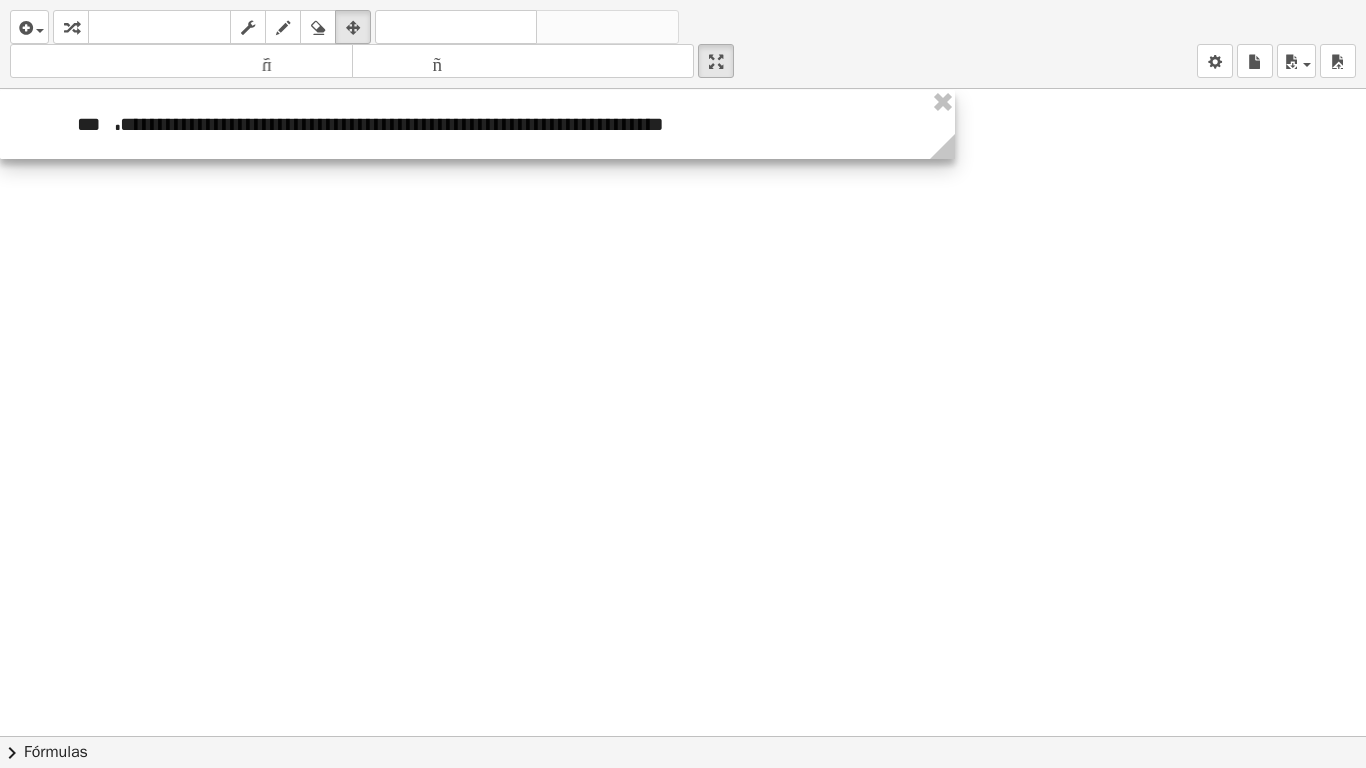 click at bounding box center [477, 124] 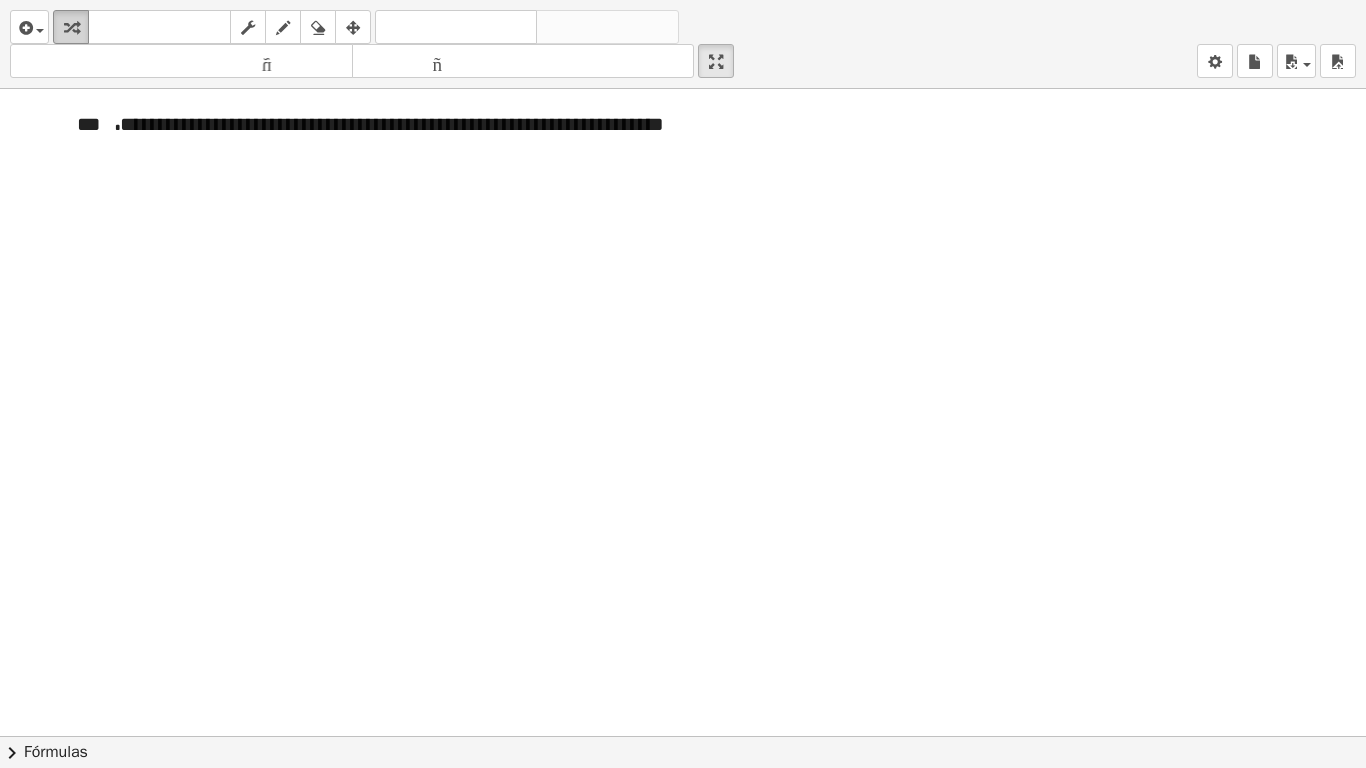 click at bounding box center (71, 28) 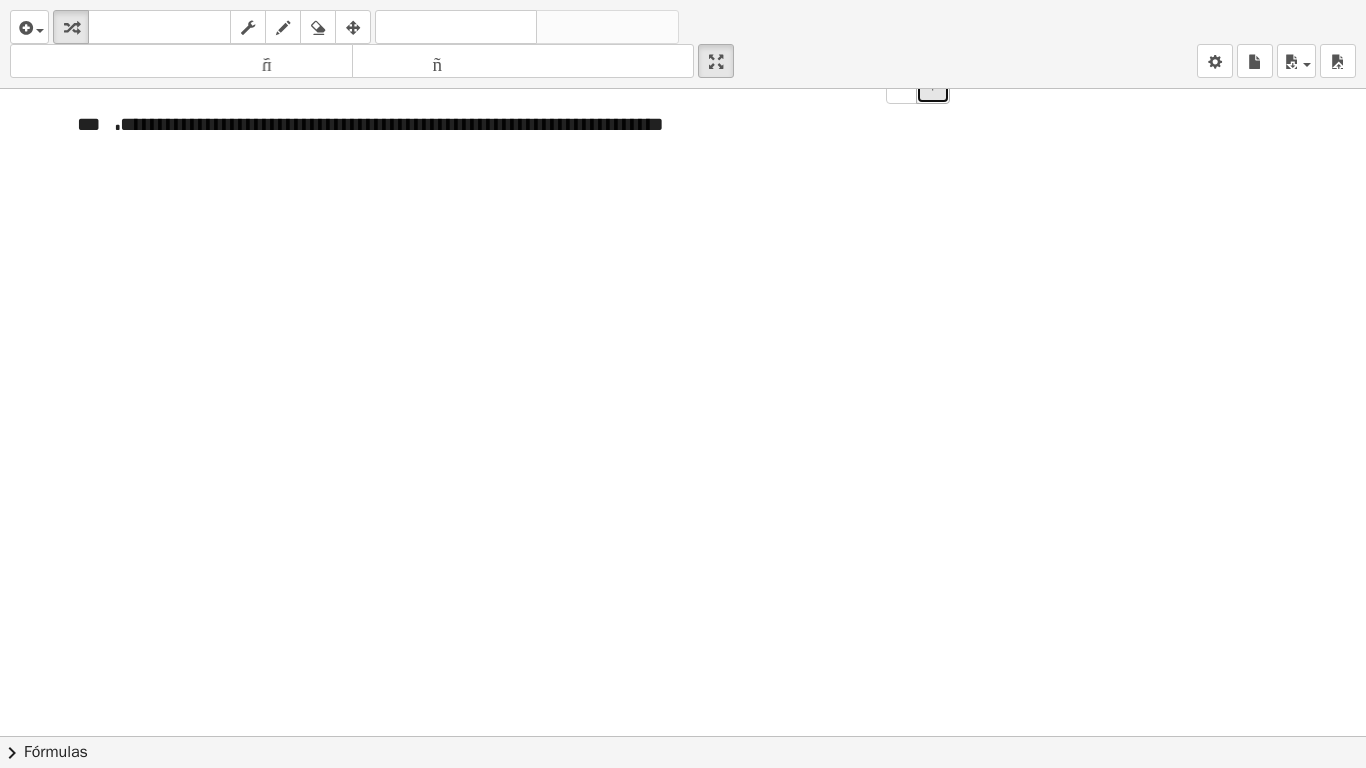 click on "+" at bounding box center [933, 87] 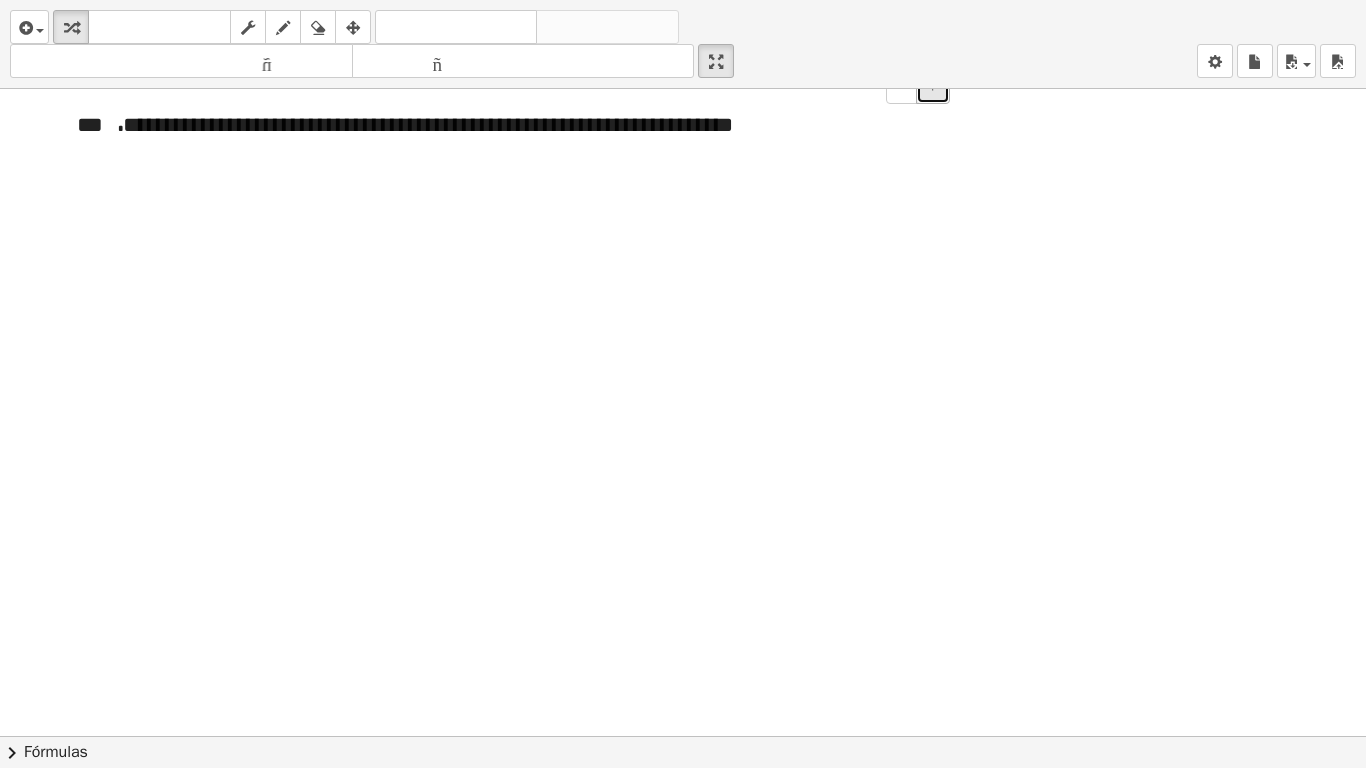 click on "+" at bounding box center (933, 87) 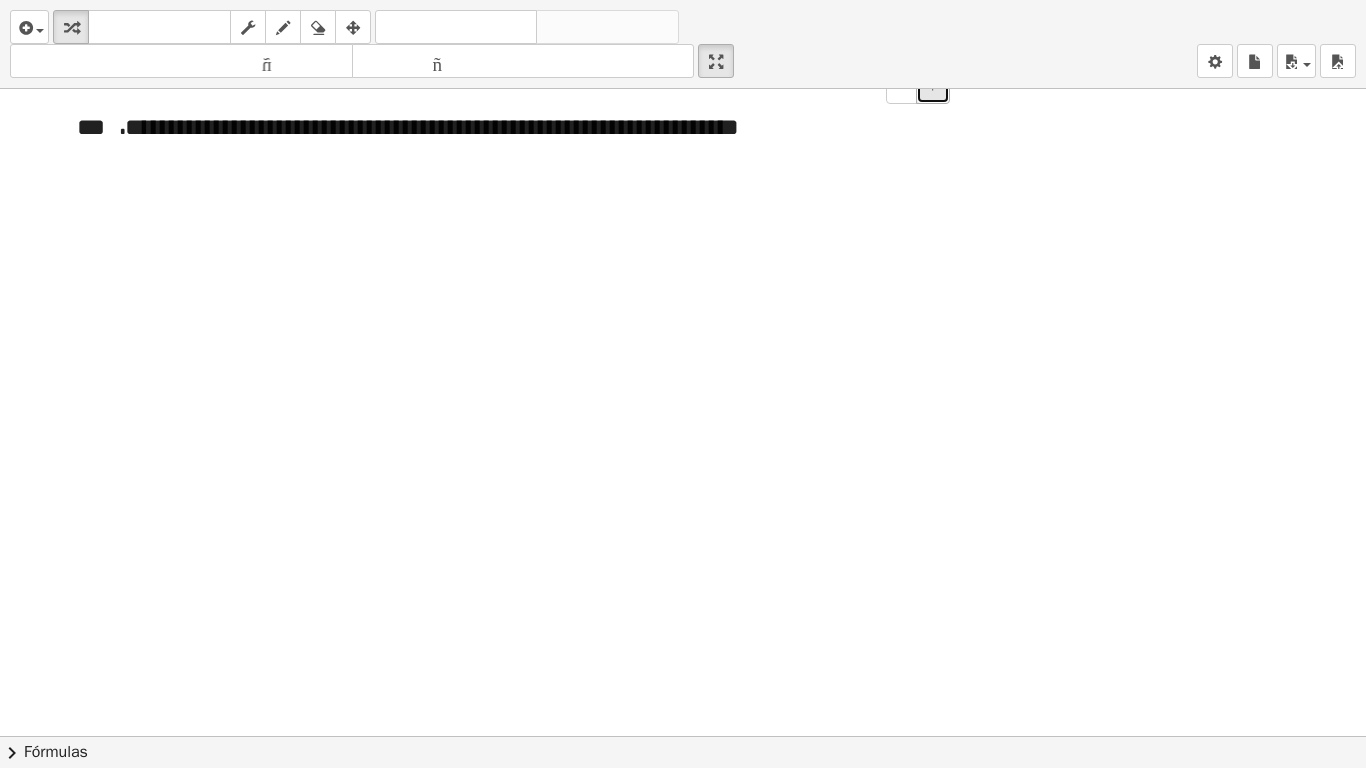 click on "+" at bounding box center [933, 87] 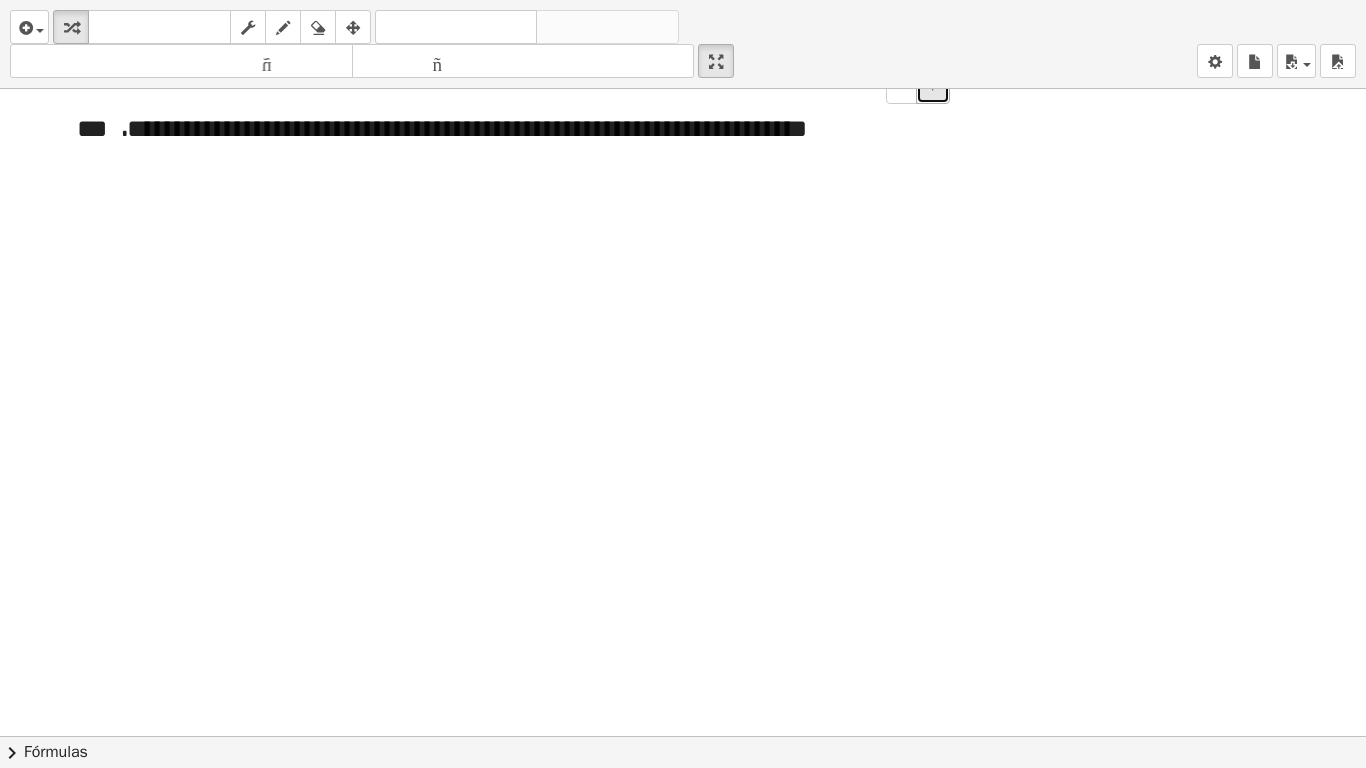 click on "+" at bounding box center (933, 87) 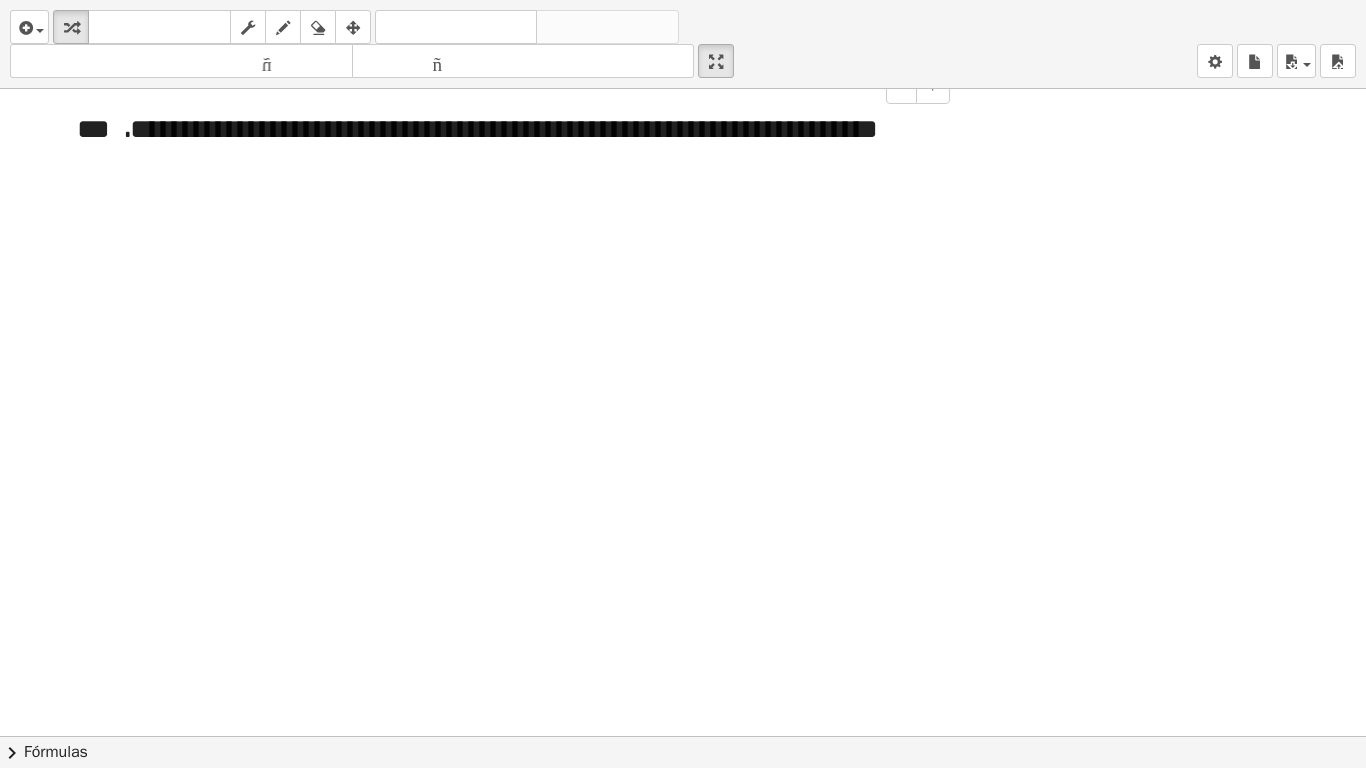 click on "**********" at bounding box center (477, 150) 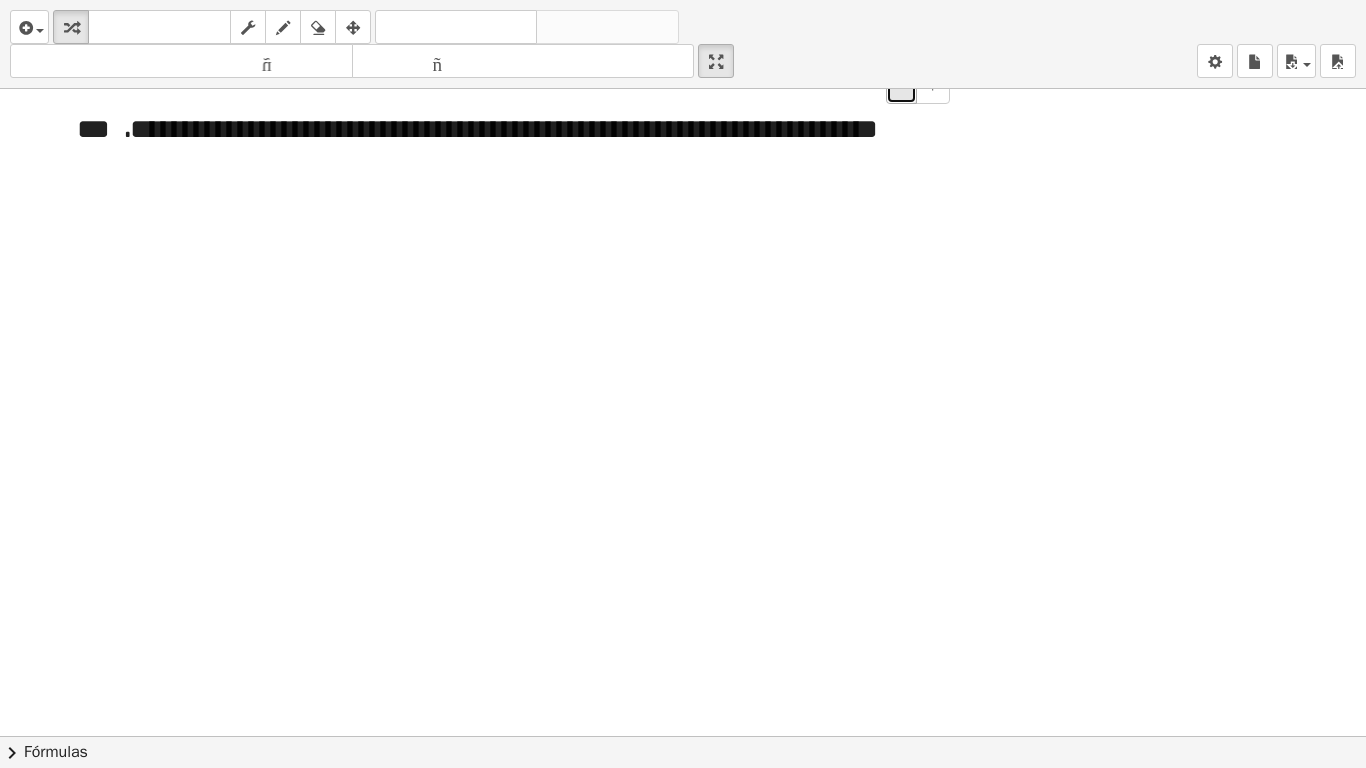 click on "-" at bounding box center (901, 86) 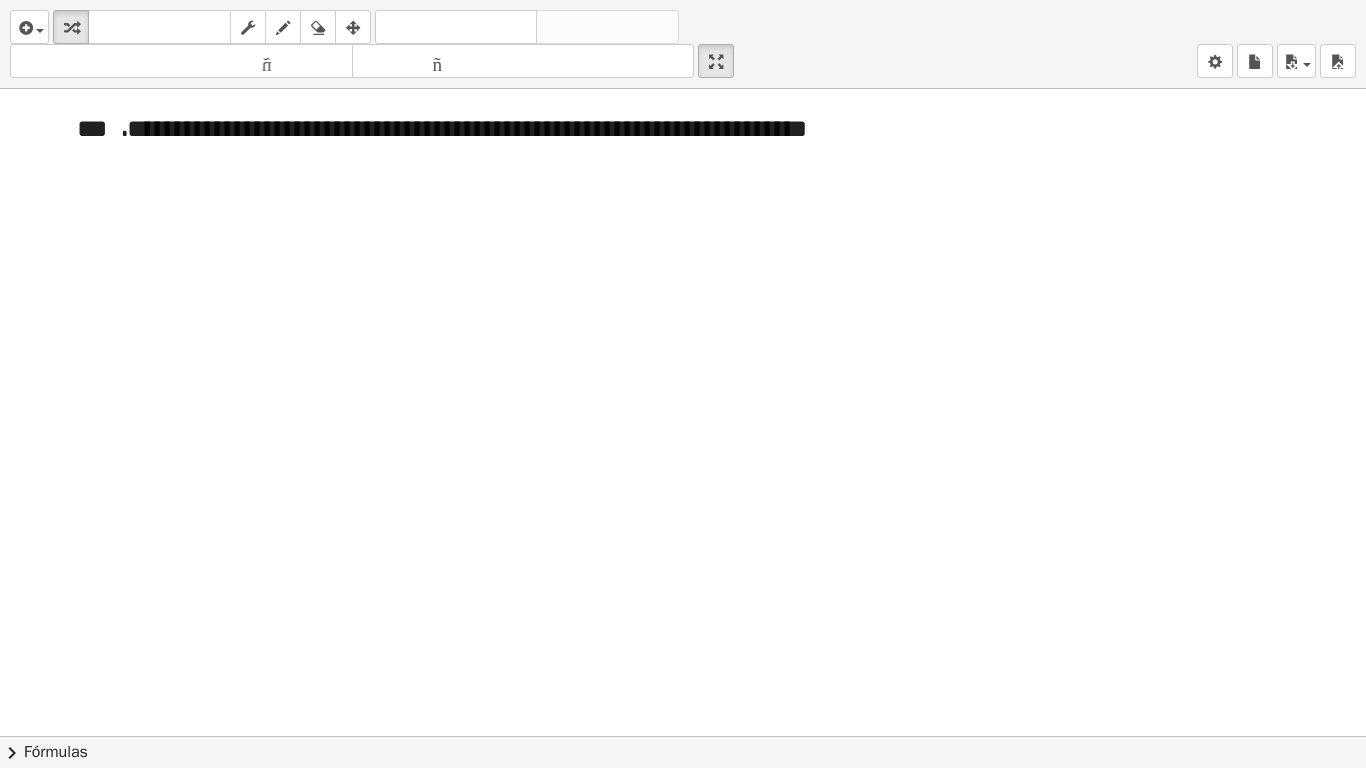 click at bounding box center (683, 736) 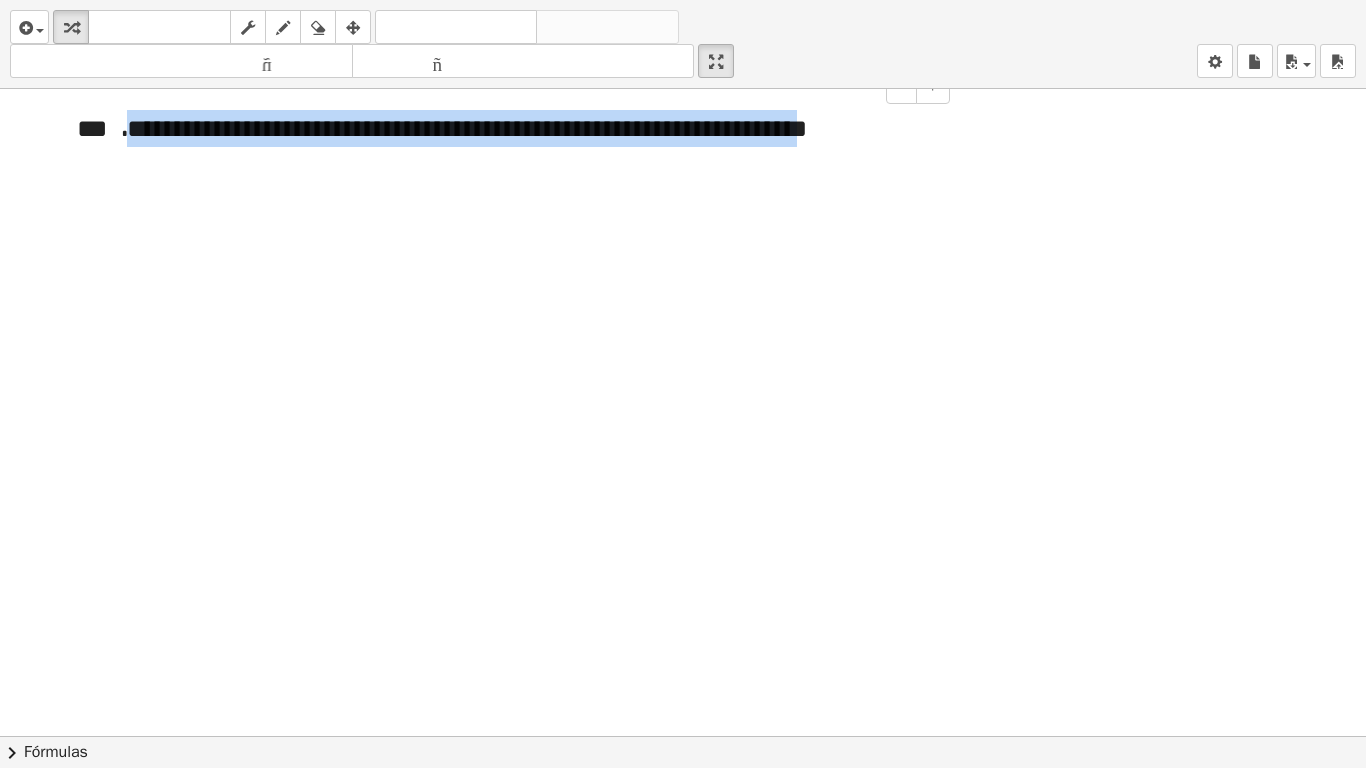 drag, startPoint x: 905, startPoint y: 129, endPoint x: 122, endPoint y: 108, distance: 783.28156 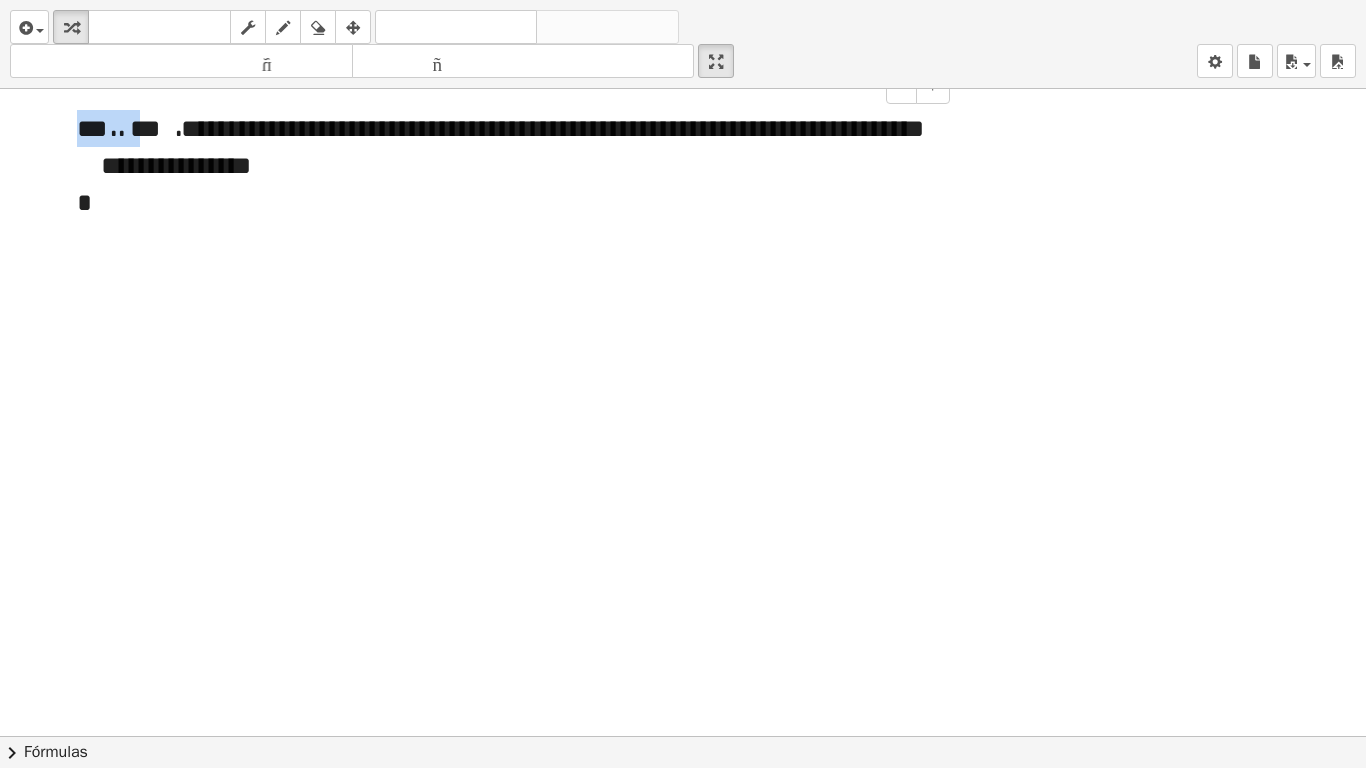 drag, startPoint x: 138, startPoint y: 132, endPoint x: 68, endPoint y: 121, distance: 70.85902 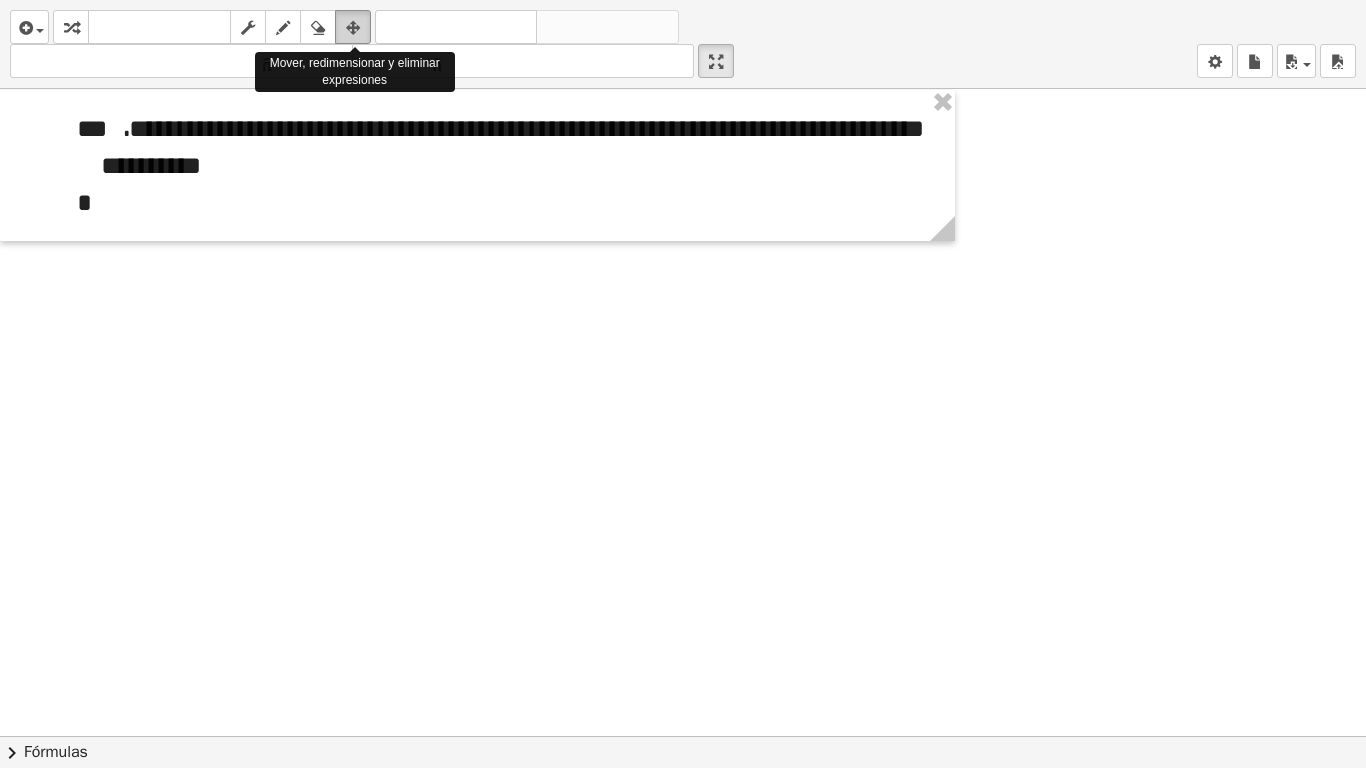 click at bounding box center [353, 28] 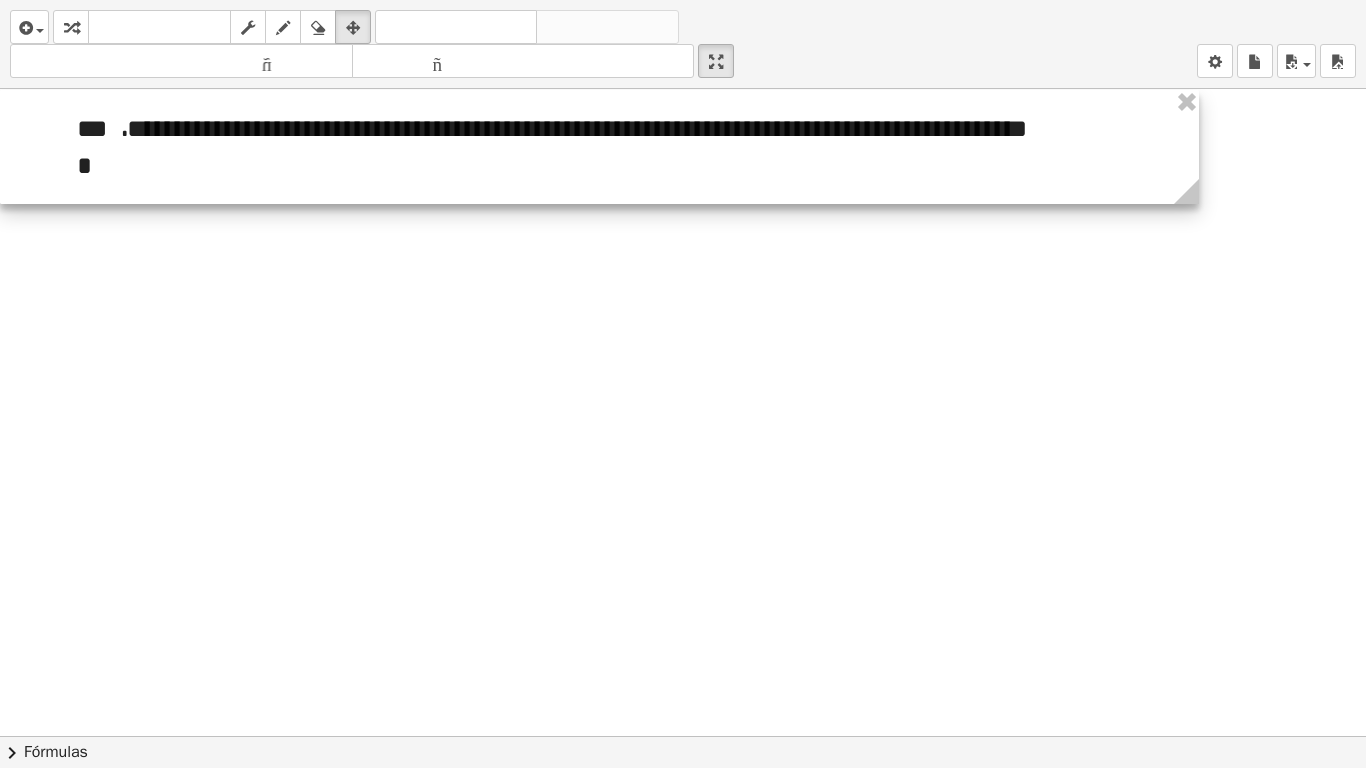 drag, startPoint x: 979, startPoint y: 238, endPoint x: 1198, endPoint y: 165, distance: 230.84627 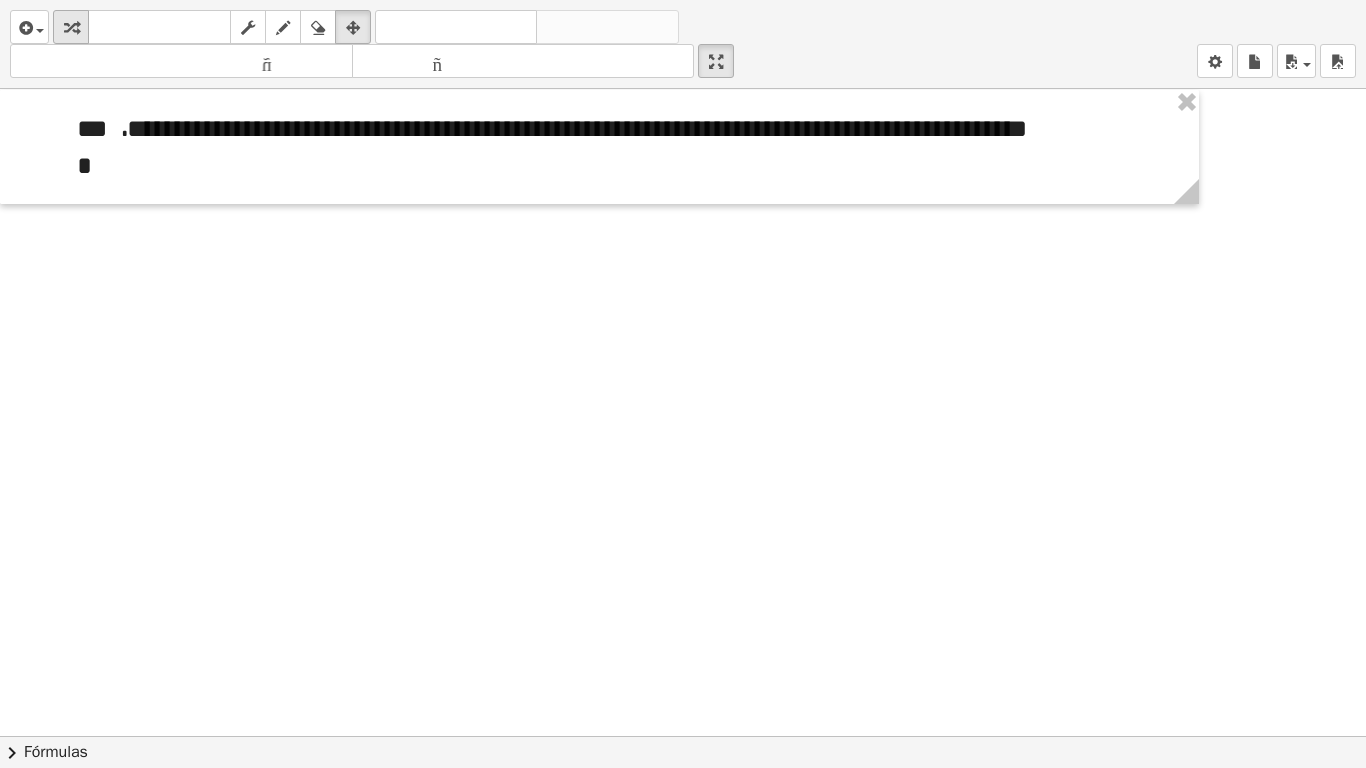 click at bounding box center (71, 28) 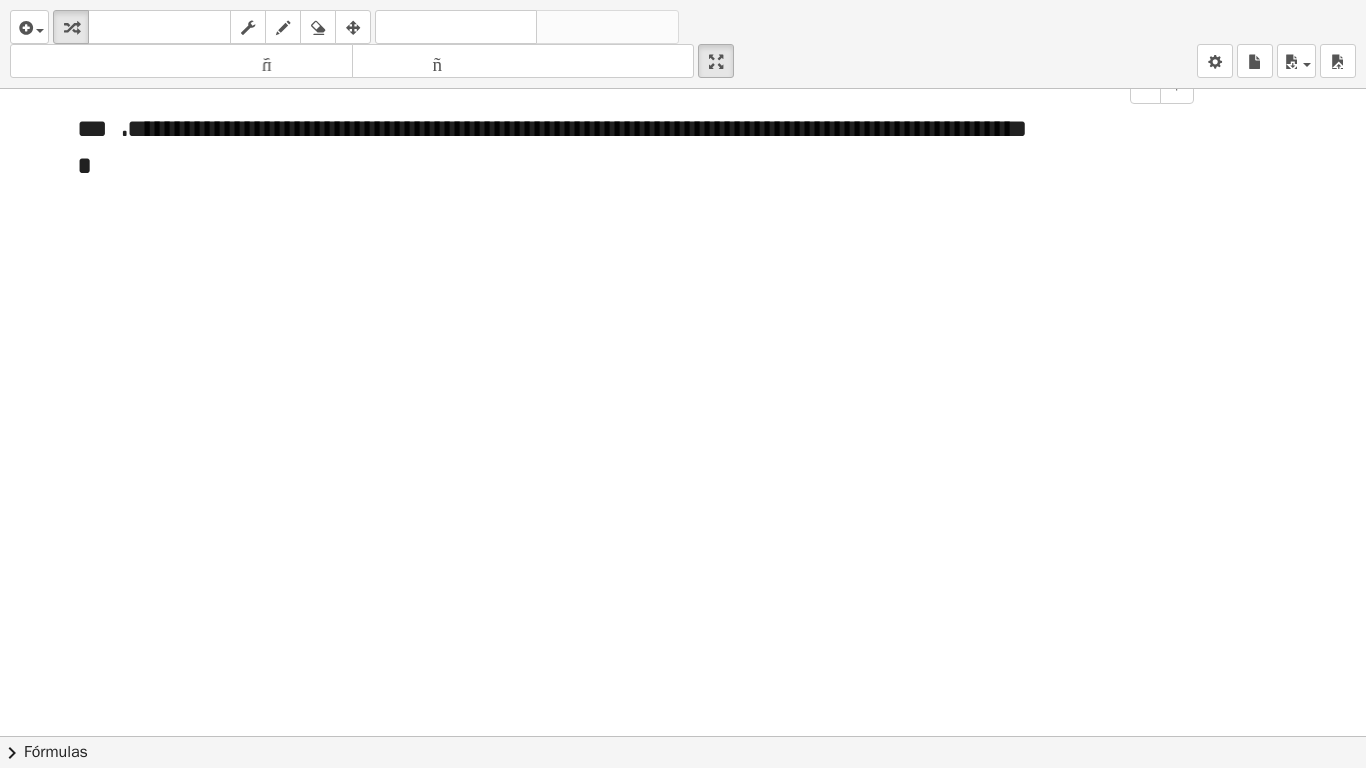 click on "**********" at bounding box center [599, 147] 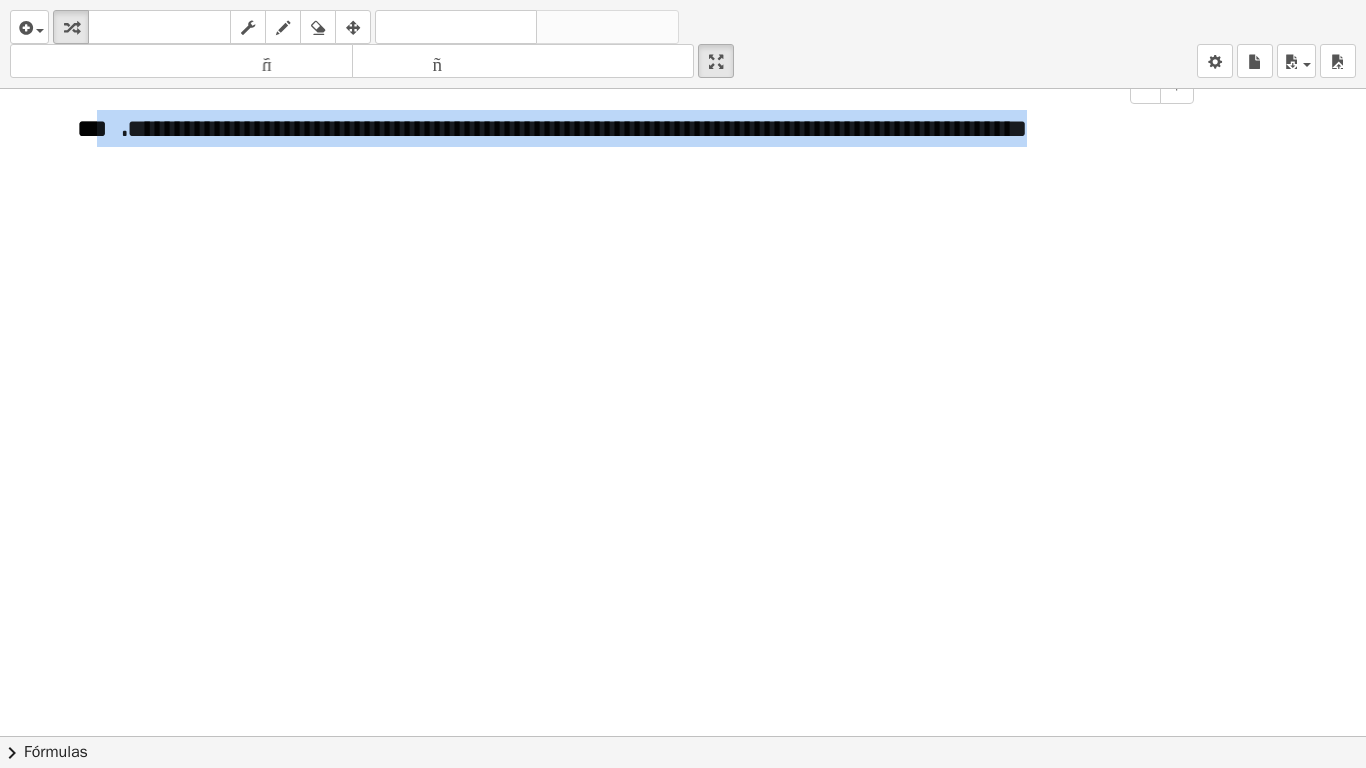 drag, startPoint x: 1162, startPoint y: 137, endPoint x: 95, endPoint y: 113, distance: 1067.2699 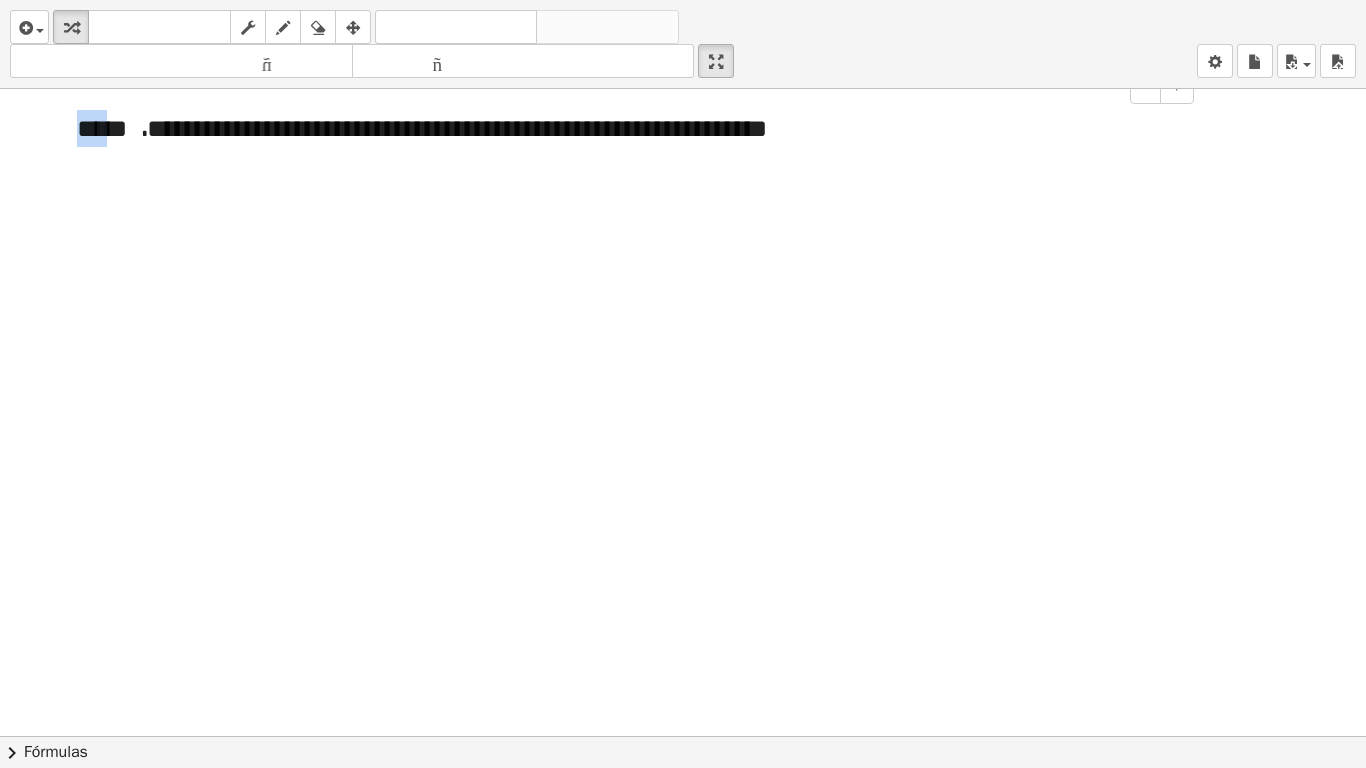 drag, startPoint x: 111, startPoint y: 132, endPoint x: 34, endPoint y: 132, distance: 77 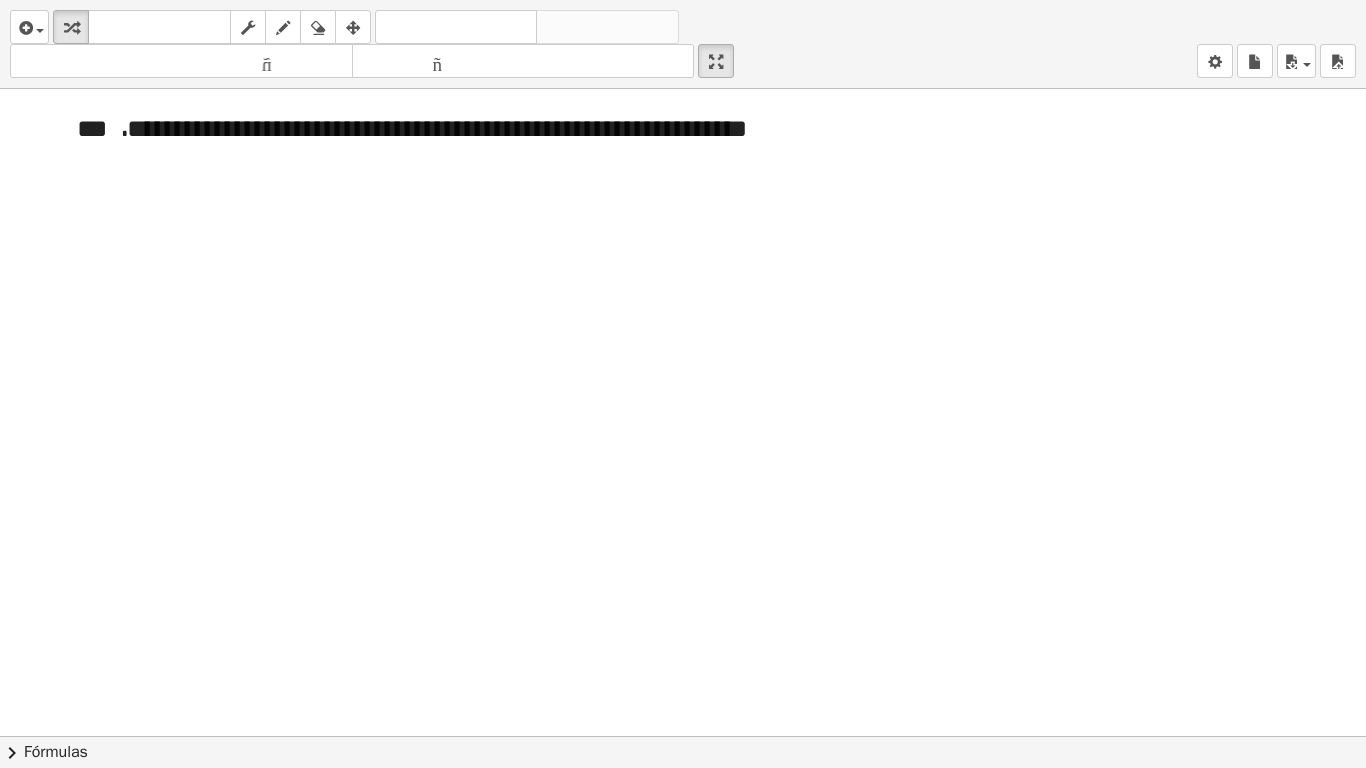 click at bounding box center (683, 736) 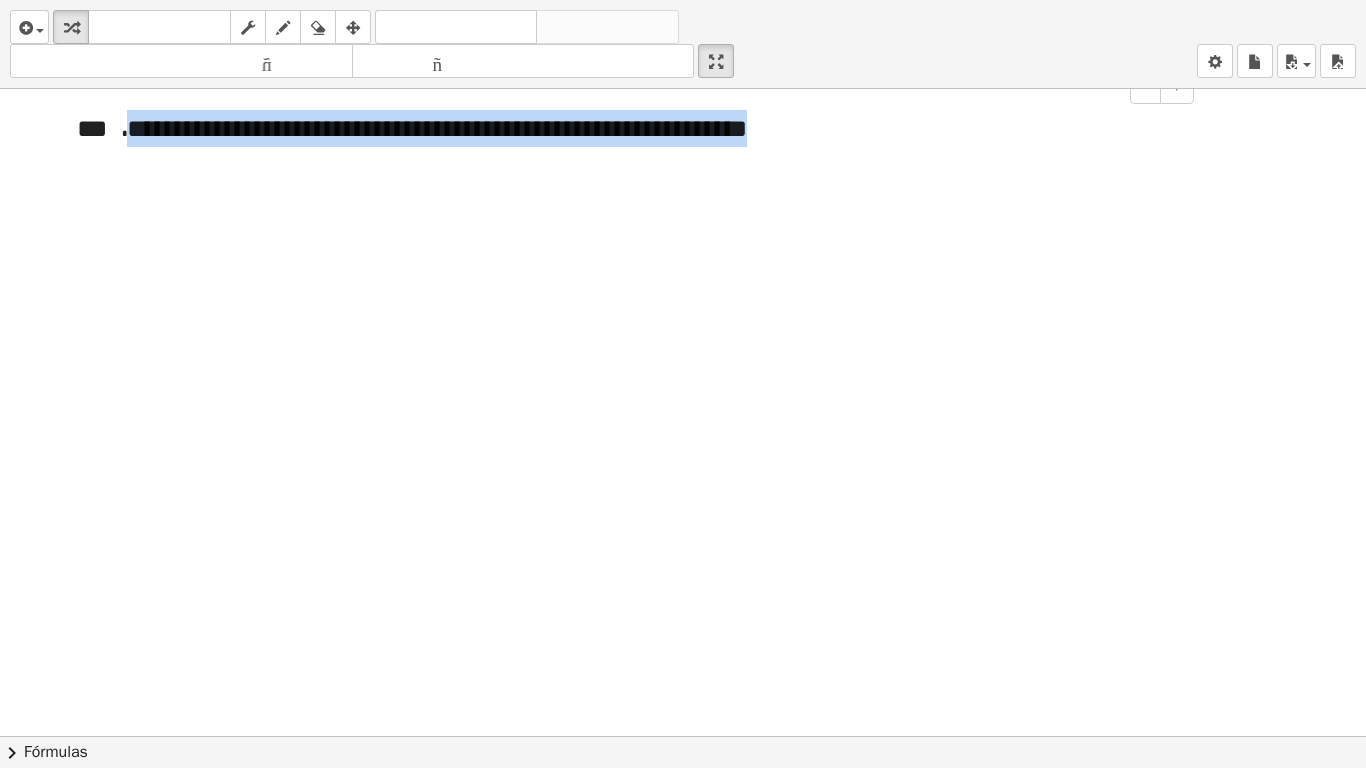drag, startPoint x: 881, startPoint y: 135, endPoint x: 121, endPoint y: 101, distance: 760.76013 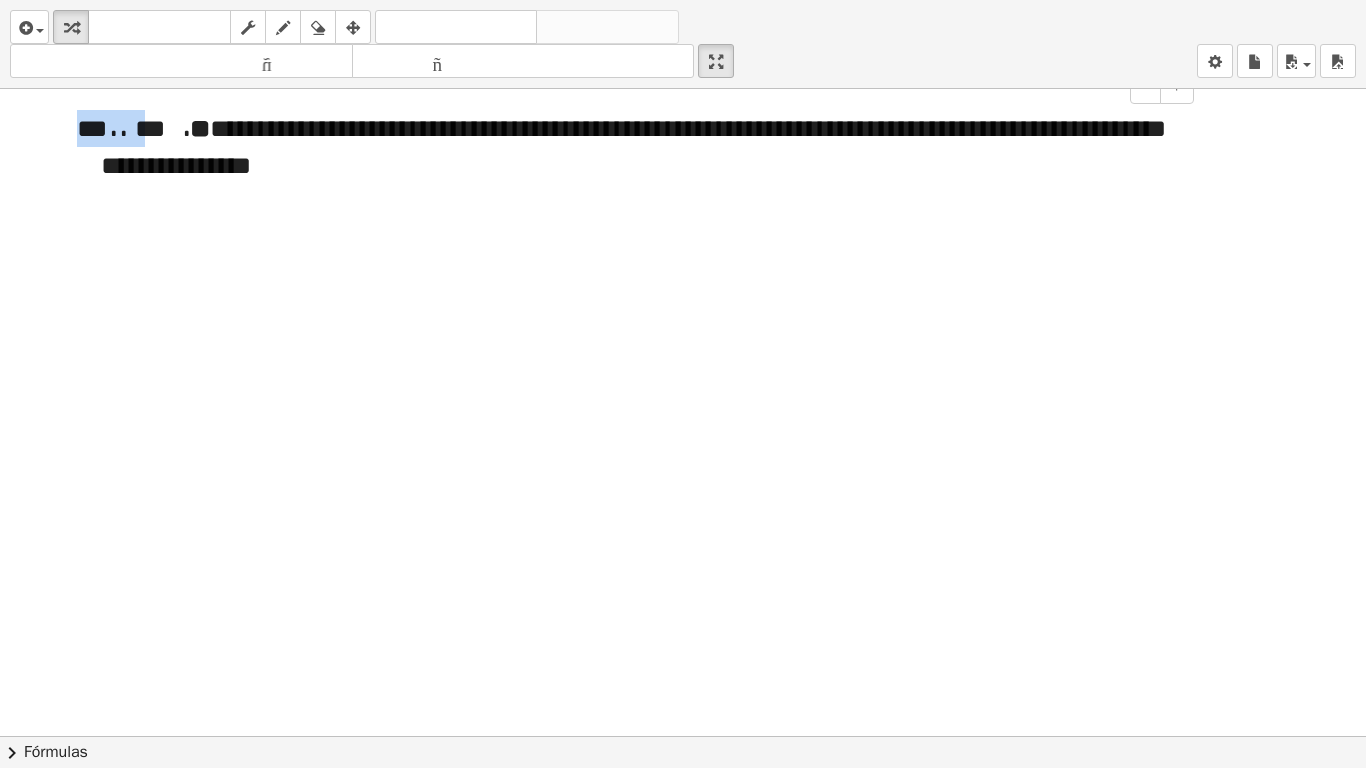 drag, startPoint x: 128, startPoint y: 133, endPoint x: 53, endPoint y: 121, distance: 75.95393 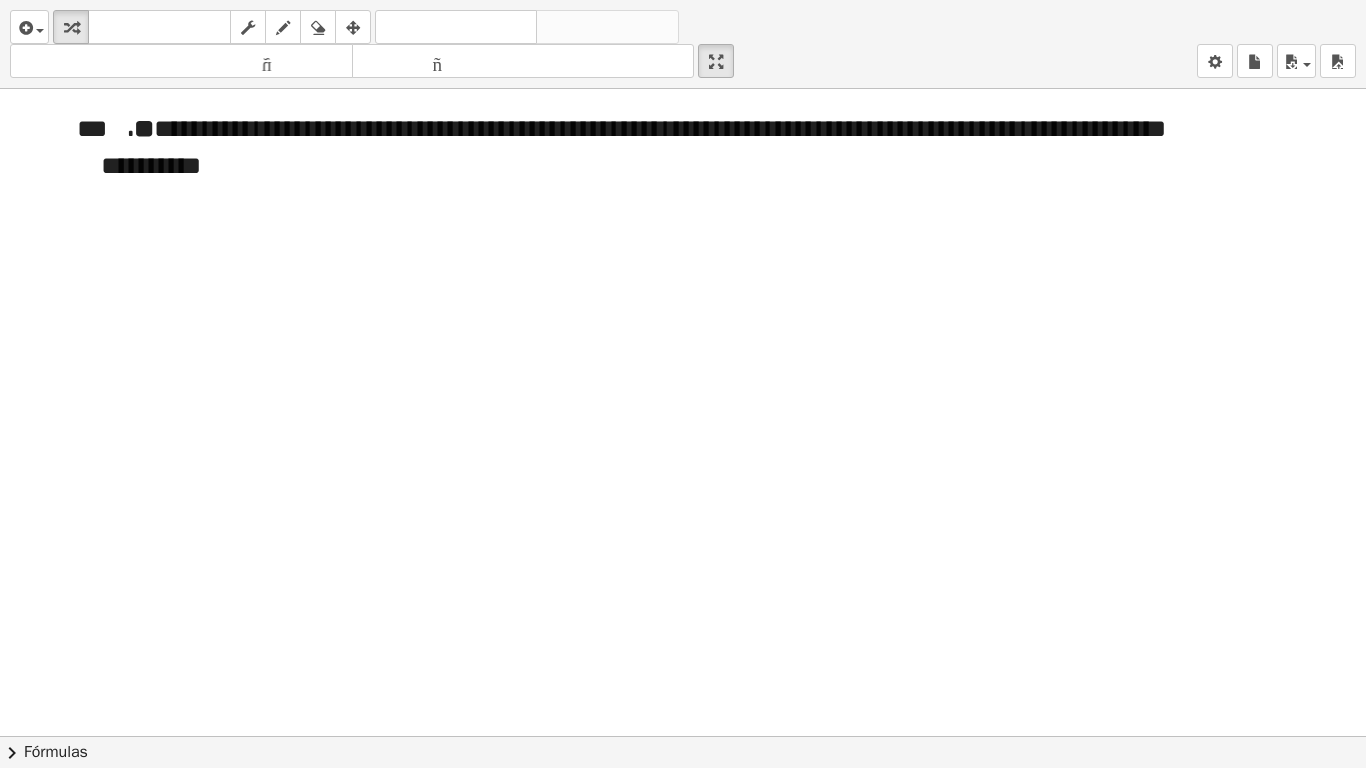 click at bounding box center (683, 736) 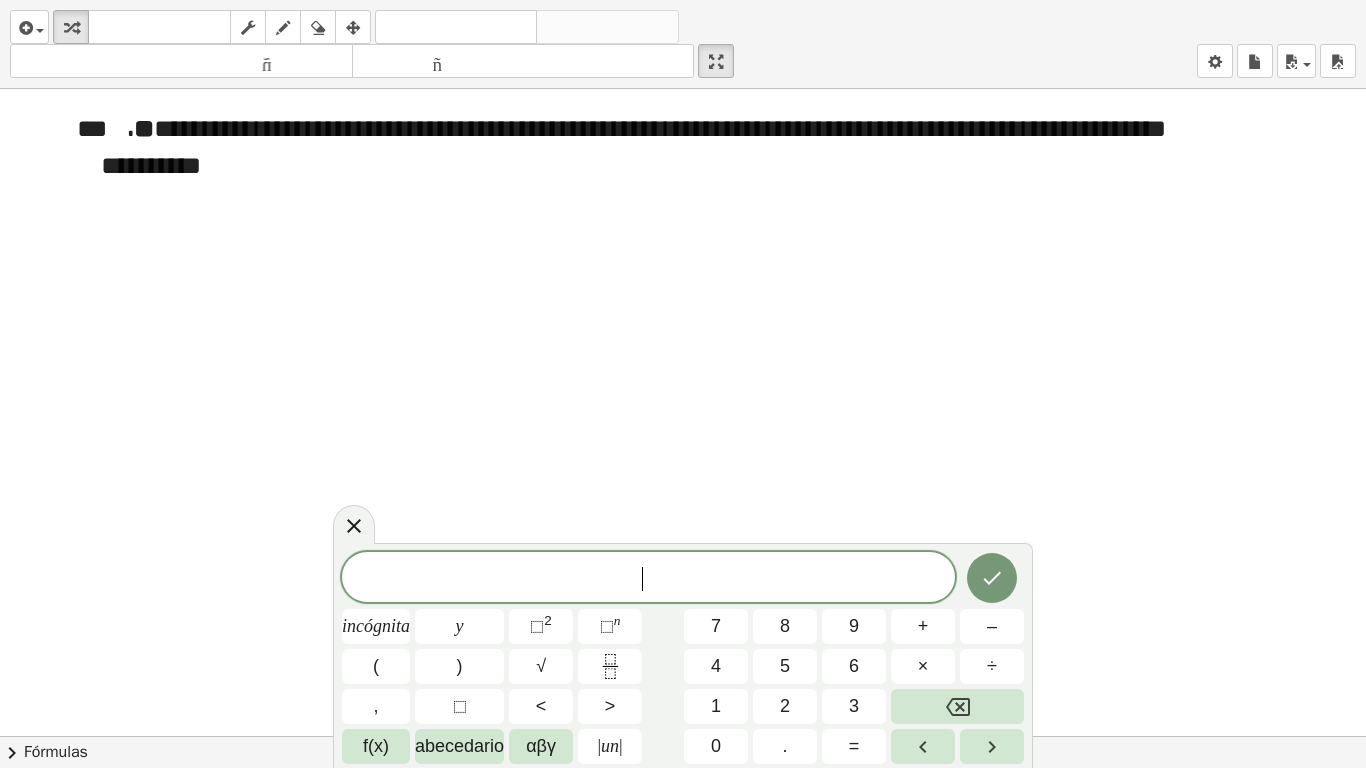 drag, startPoint x: 720, startPoint y: 60, endPoint x: 720, endPoint y: -29, distance: 89 